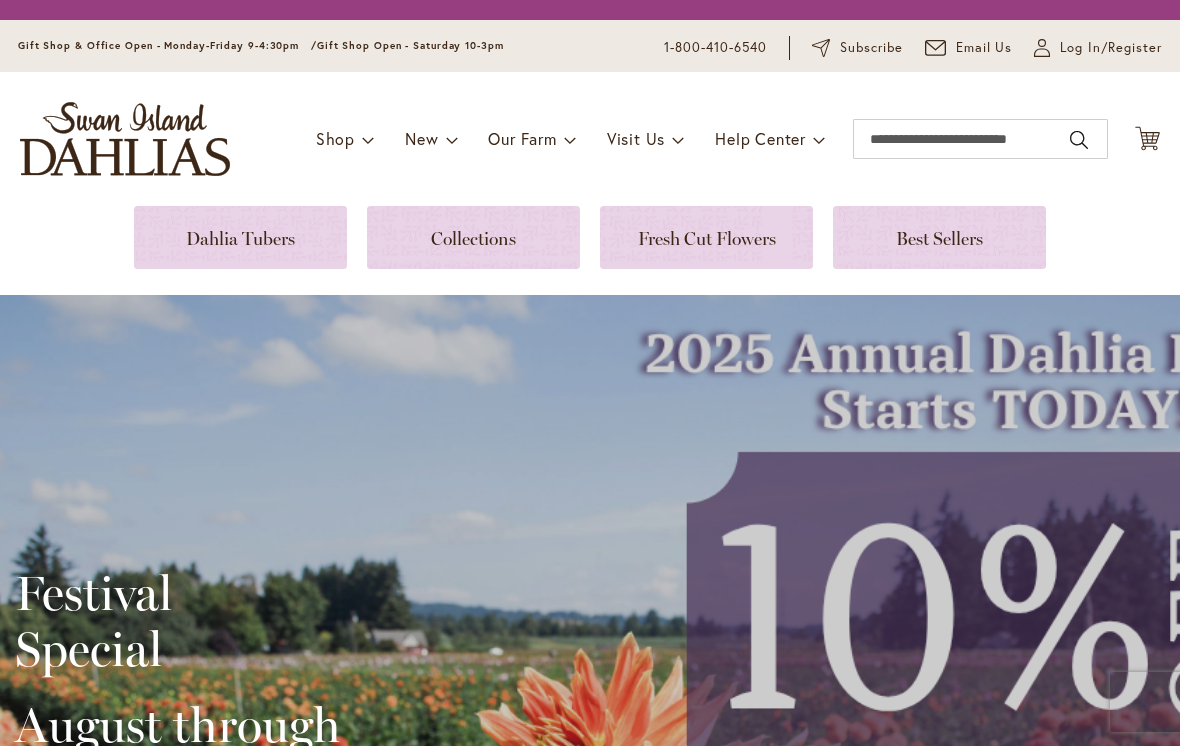scroll, scrollTop: 0, scrollLeft: 0, axis: both 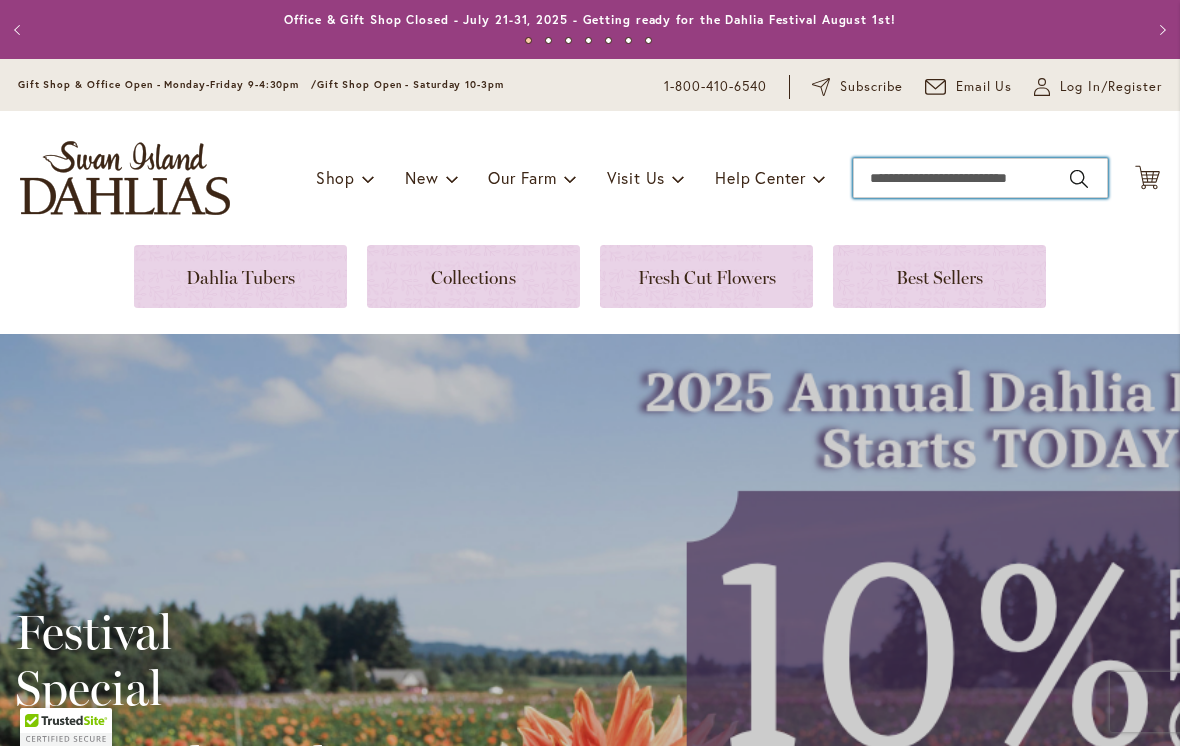 click on "Search" at bounding box center (980, 178) 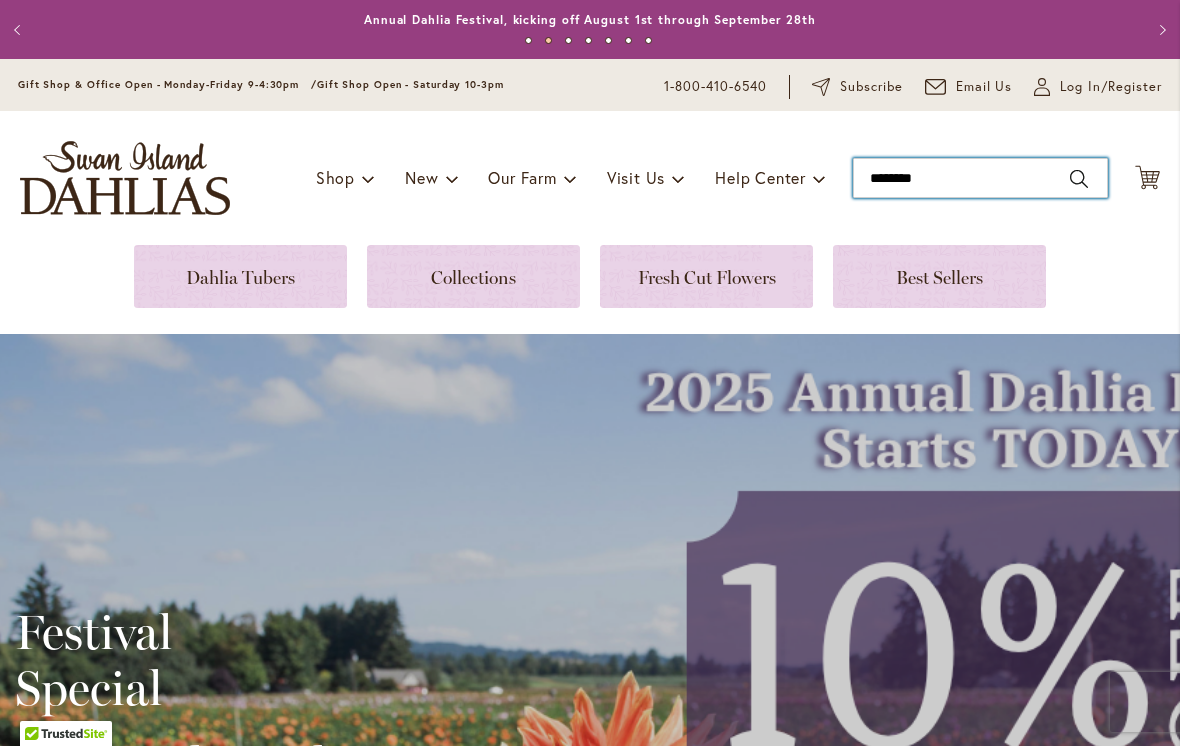 type on "*********" 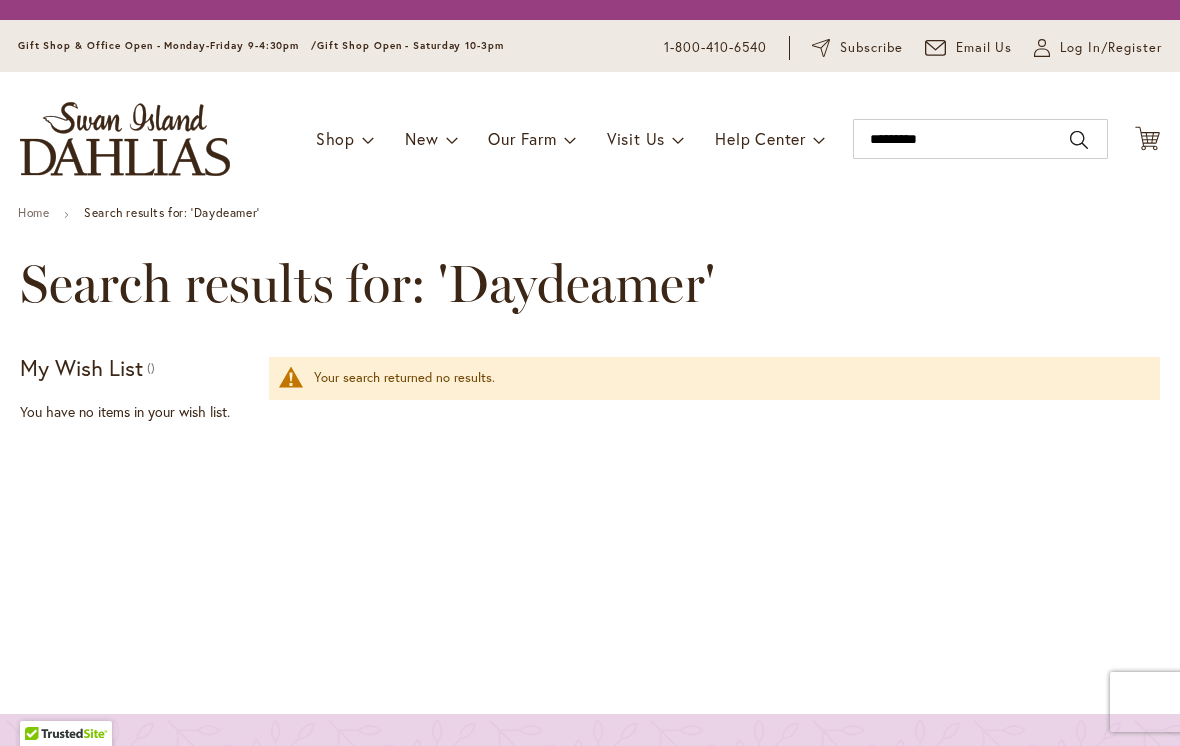 scroll, scrollTop: 0, scrollLeft: 0, axis: both 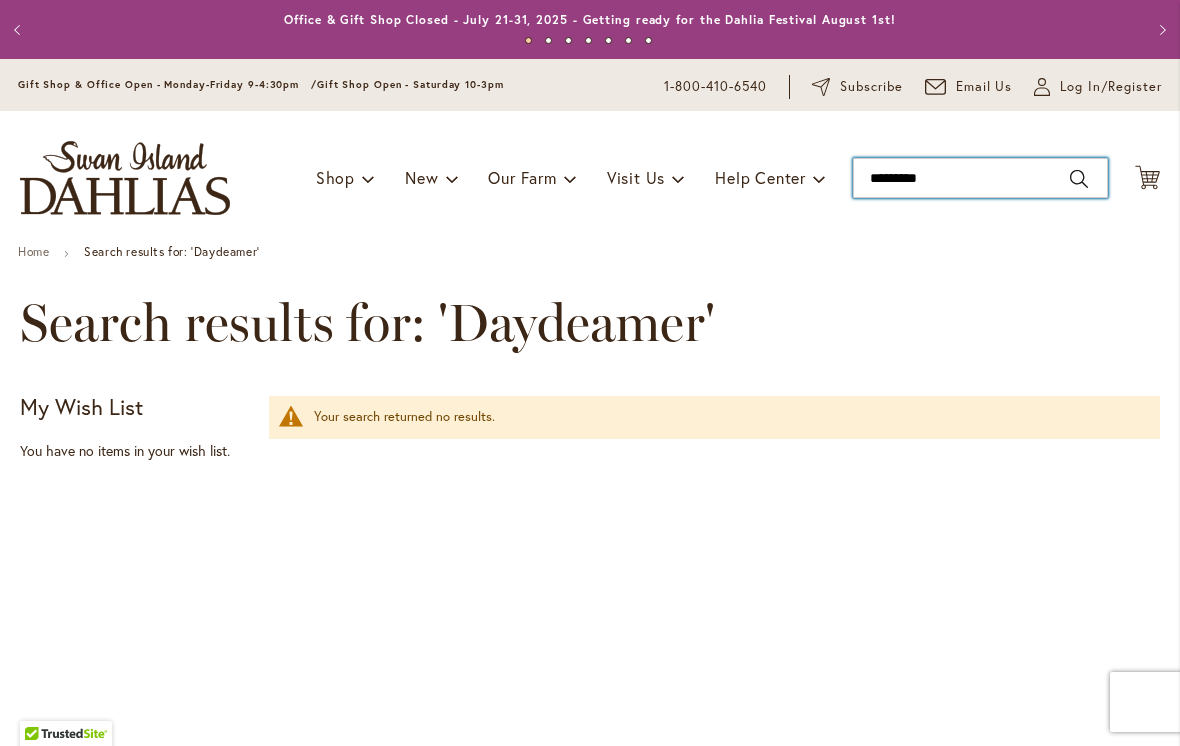 click on "*********" at bounding box center [980, 178] 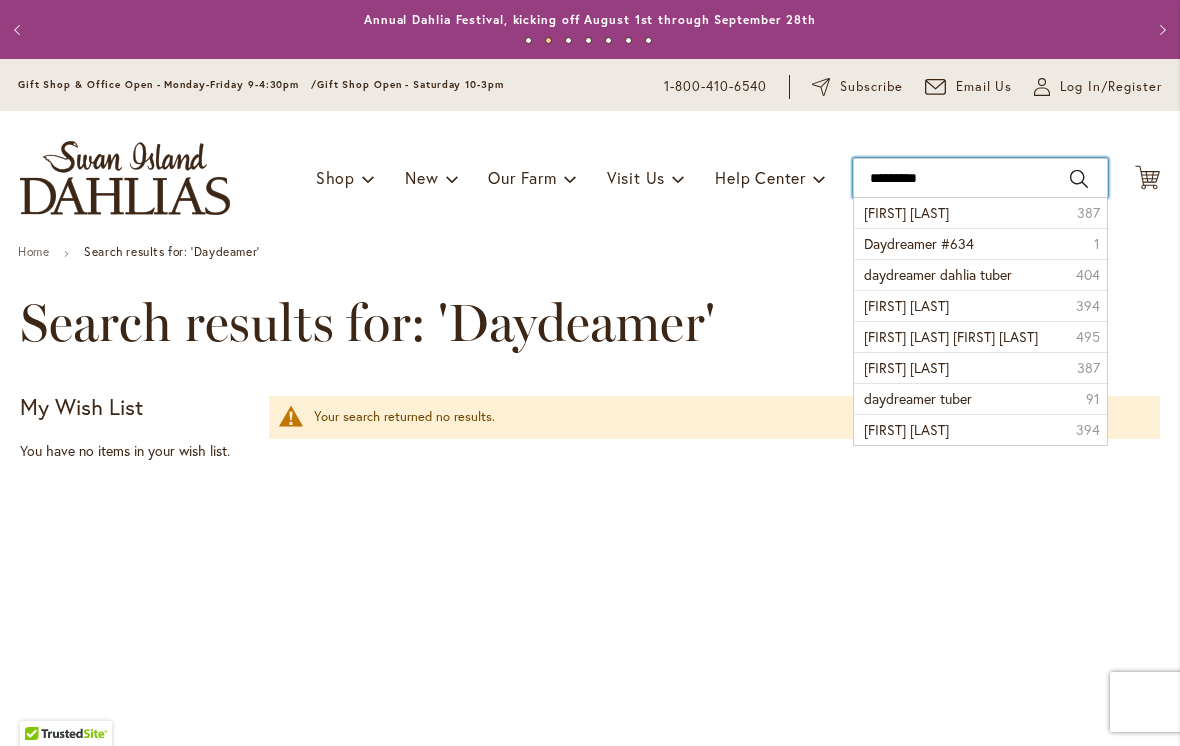 type on "**********" 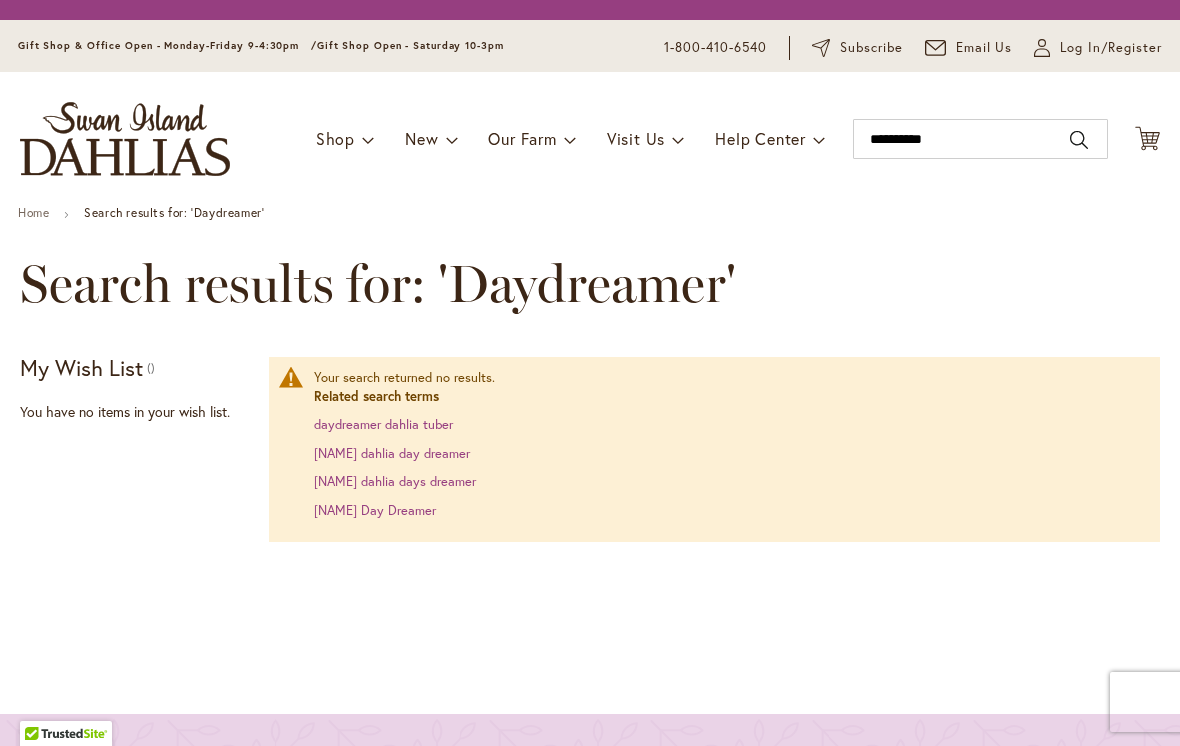 scroll, scrollTop: 0, scrollLeft: 0, axis: both 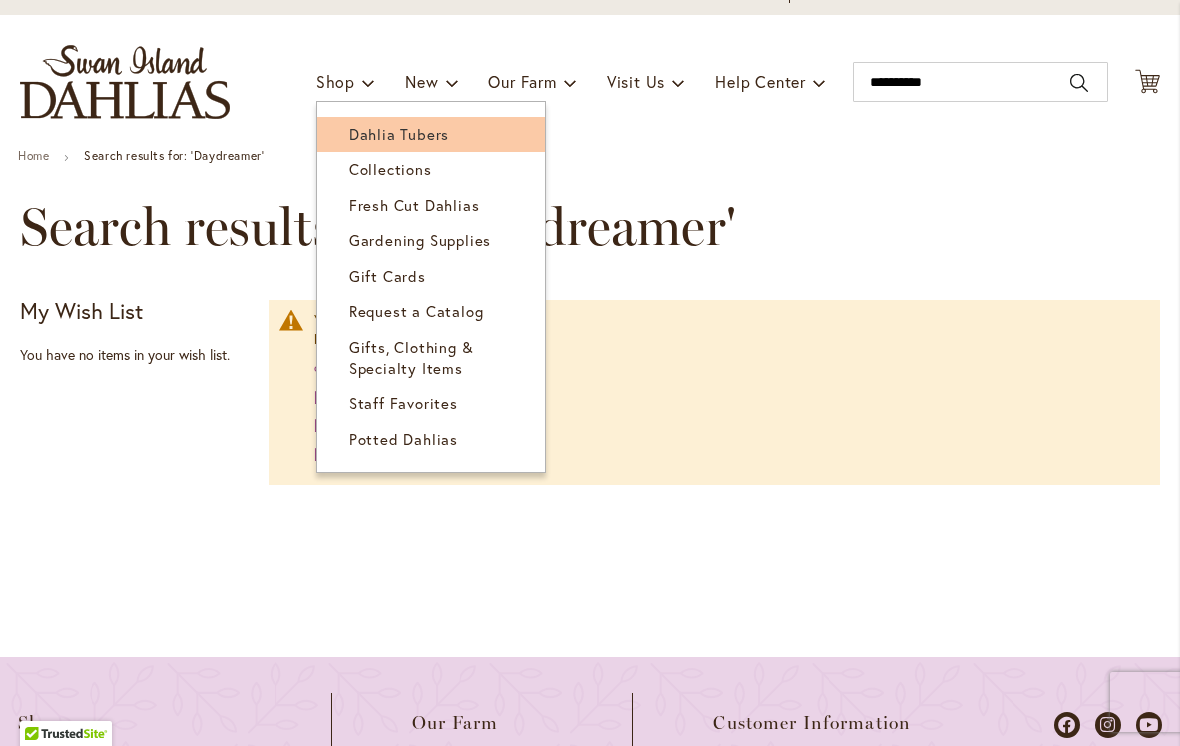 click on "Dahlia Tubers" at bounding box center [399, 134] 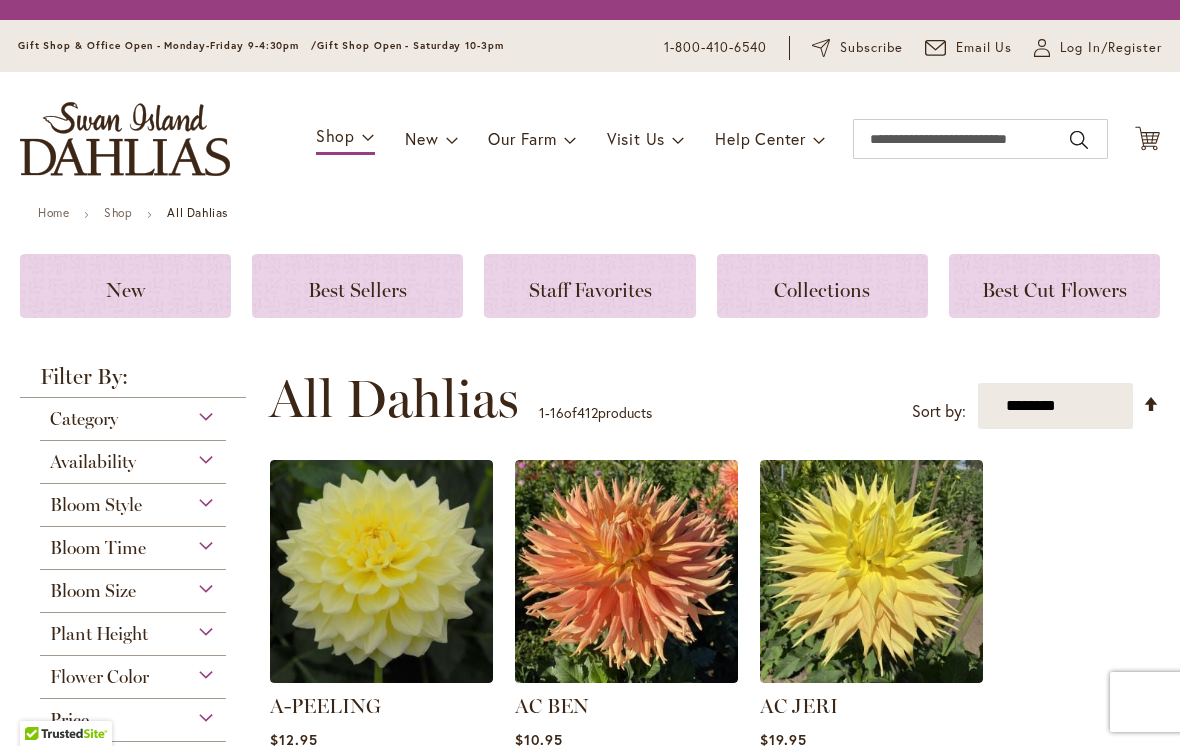 scroll, scrollTop: 0, scrollLeft: 0, axis: both 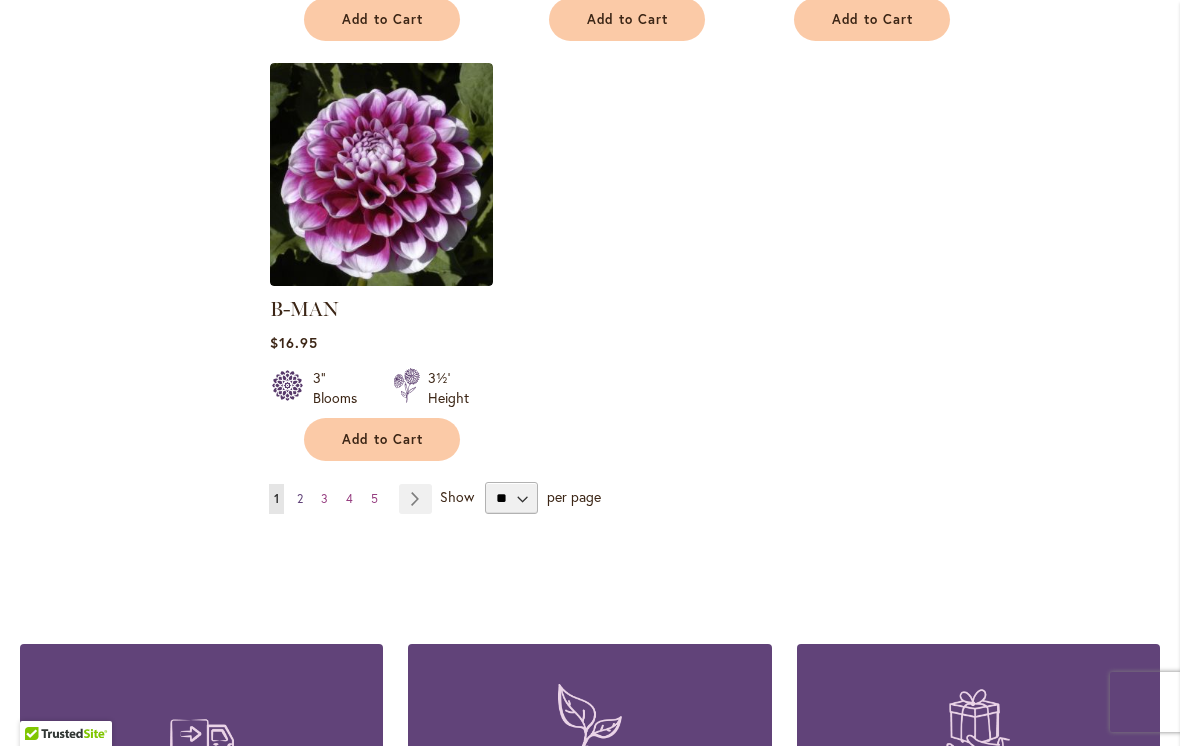 click on "Page
2" at bounding box center [300, 499] 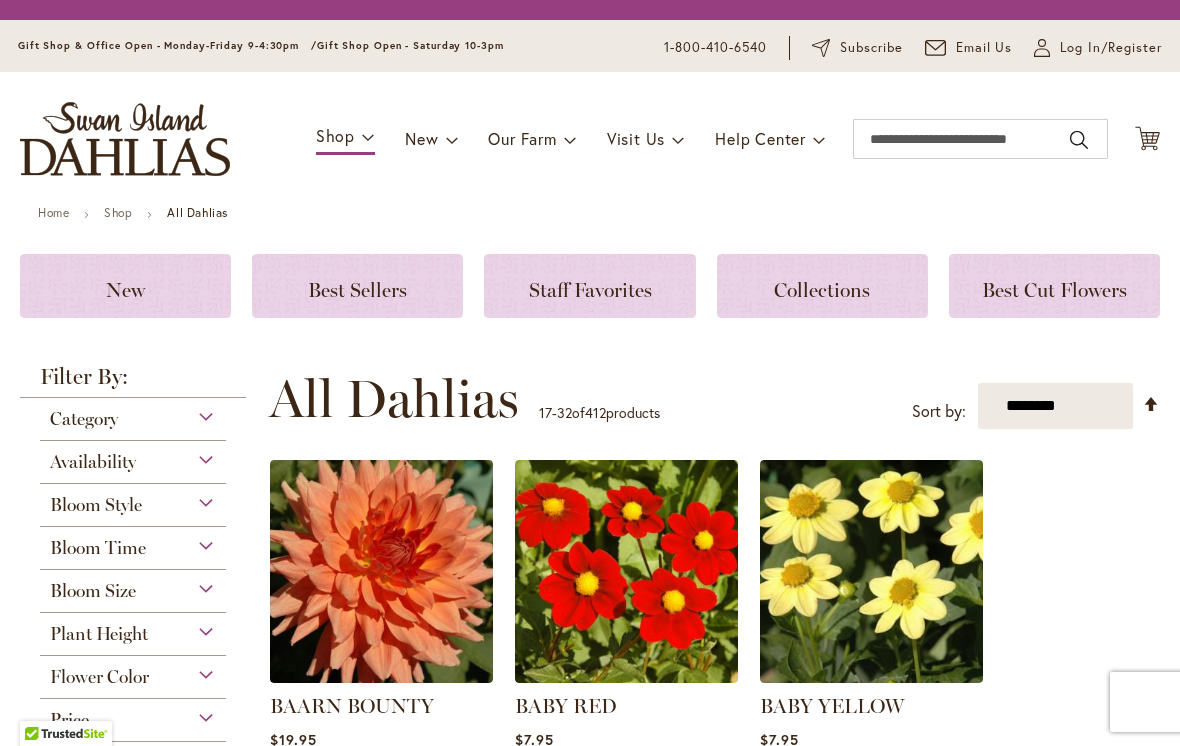 scroll, scrollTop: 0, scrollLeft: 0, axis: both 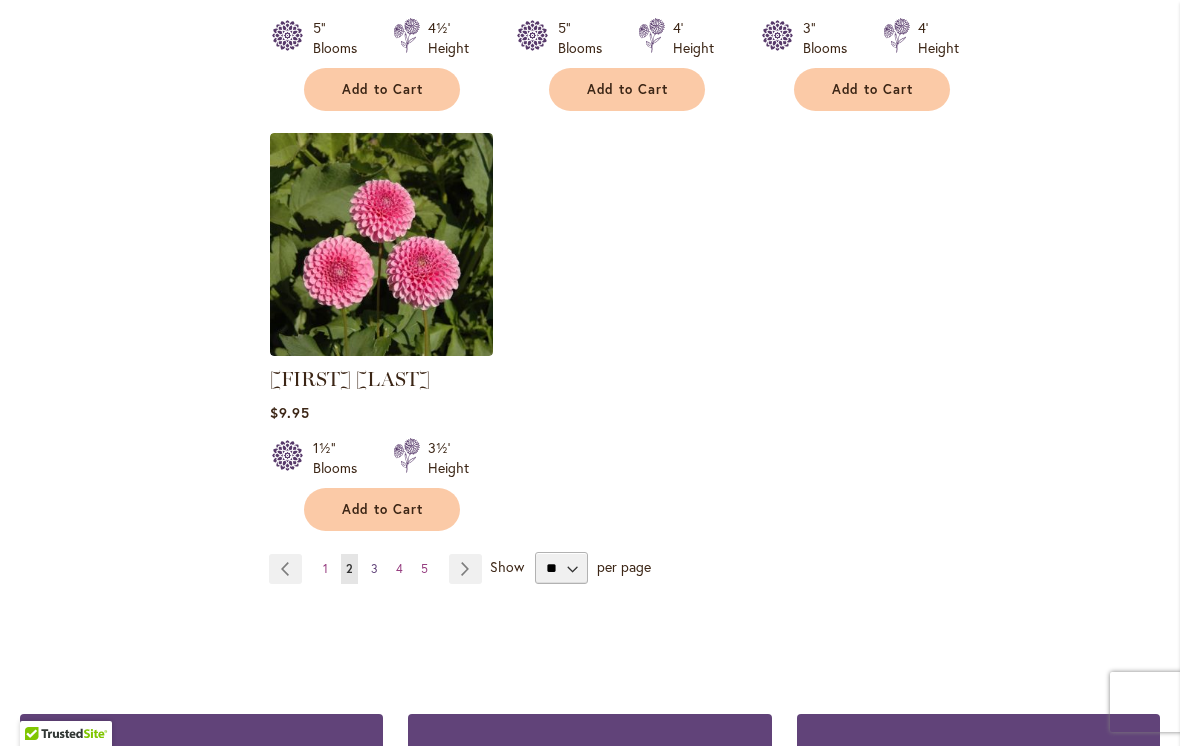 click on "3" at bounding box center [374, 568] 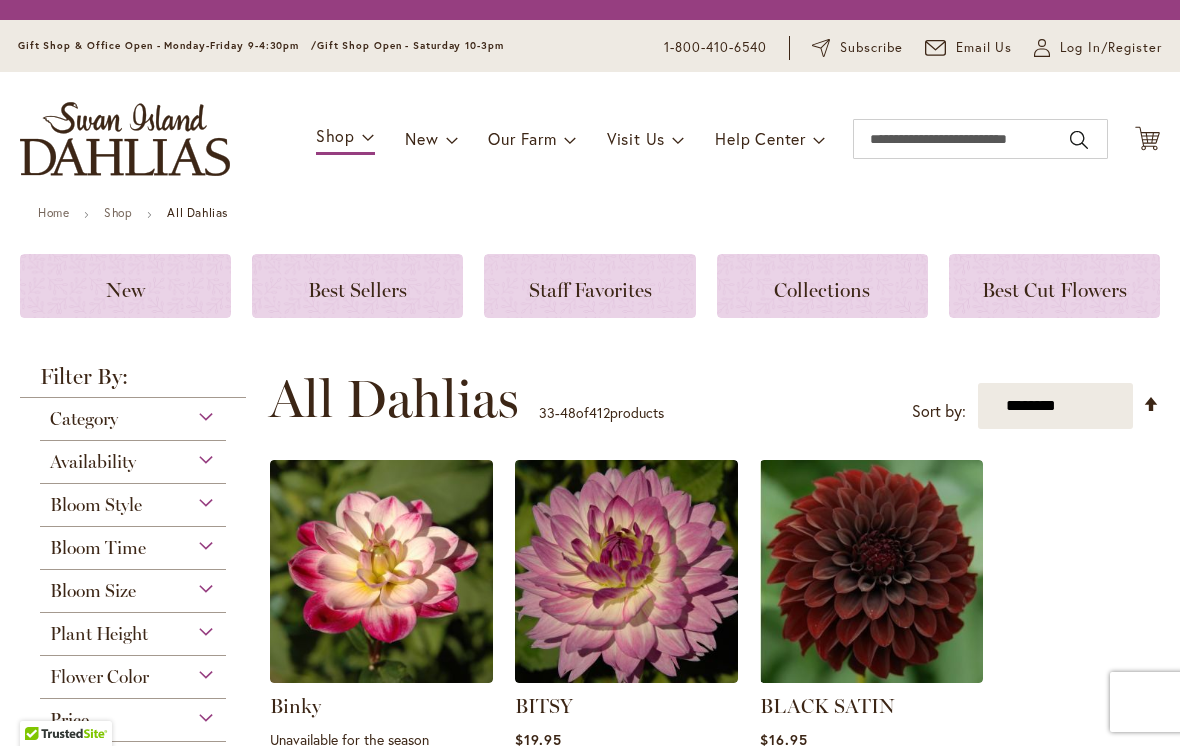 scroll, scrollTop: 0, scrollLeft: 0, axis: both 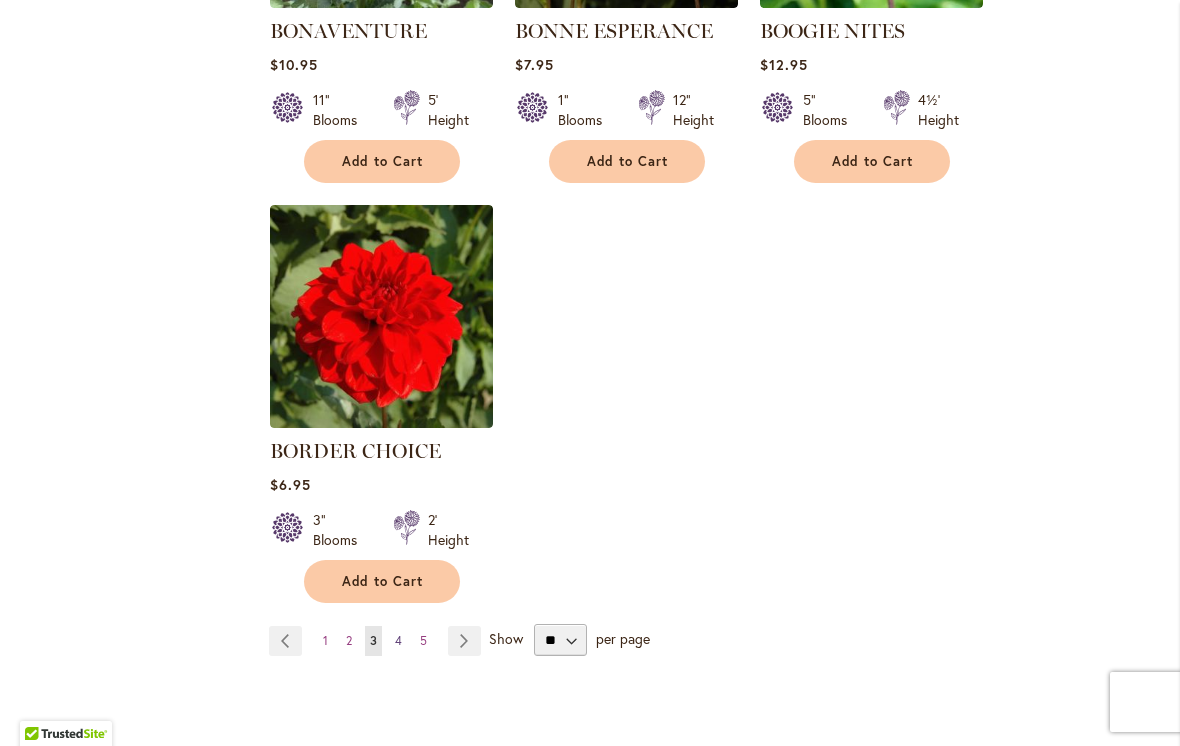 click on "Page
4" at bounding box center (398, 641) 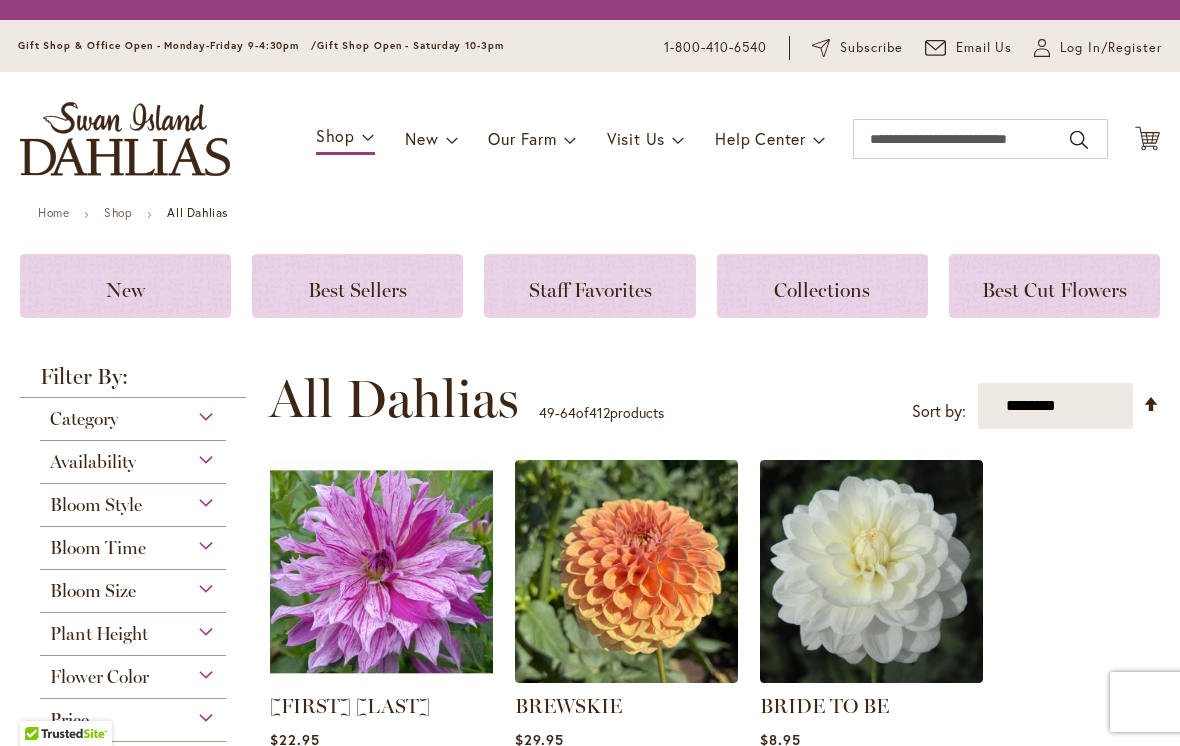 scroll, scrollTop: 0, scrollLeft: 0, axis: both 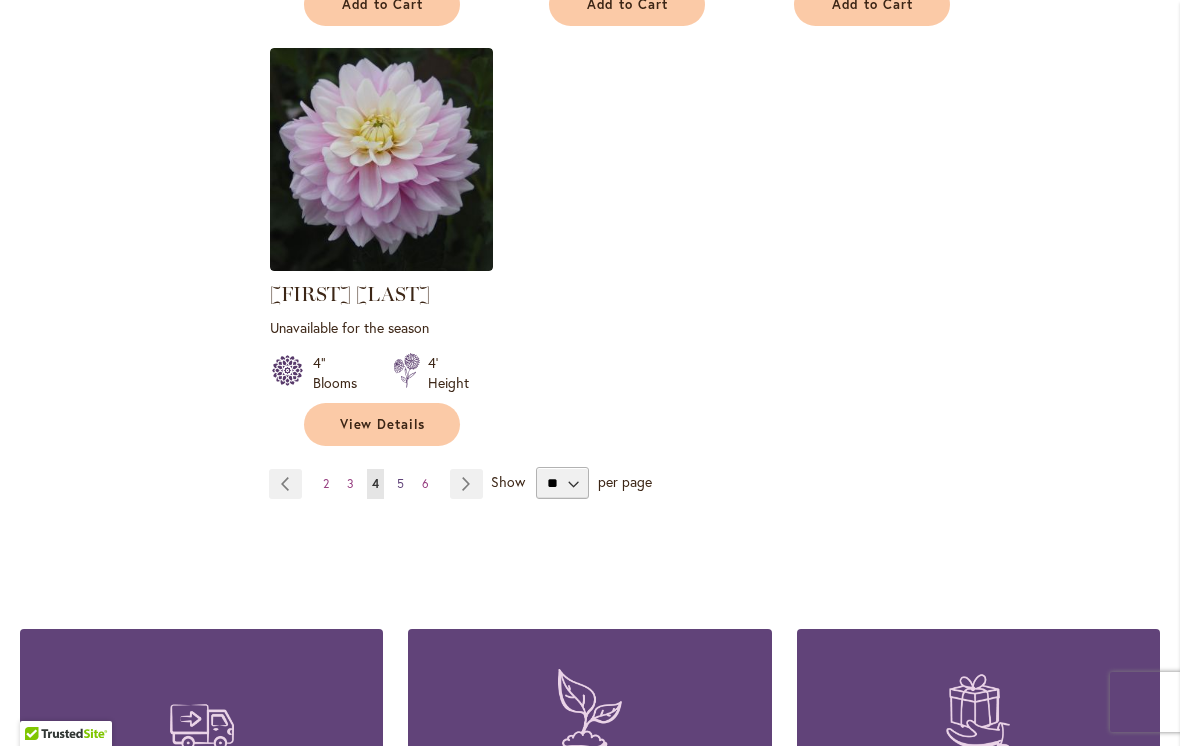 click on "Page
5" at bounding box center (400, 484) 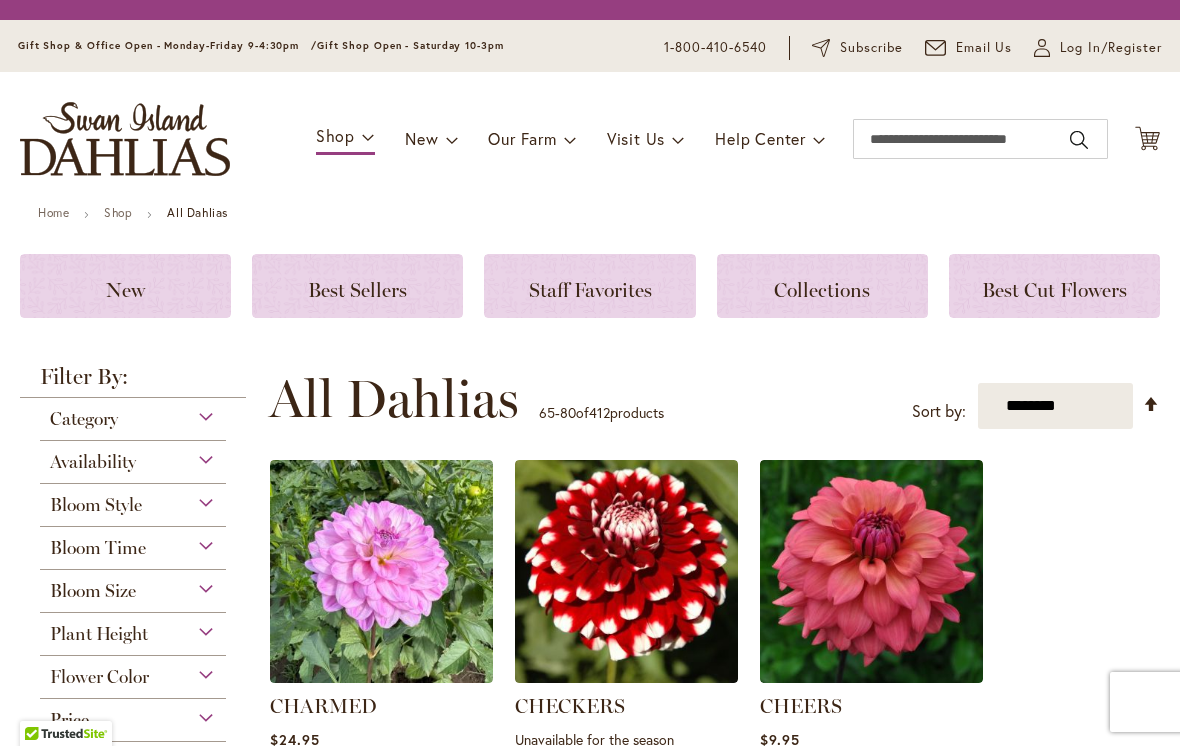 scroll, scrollTop: 0, scrollLeft: 0, axis: both 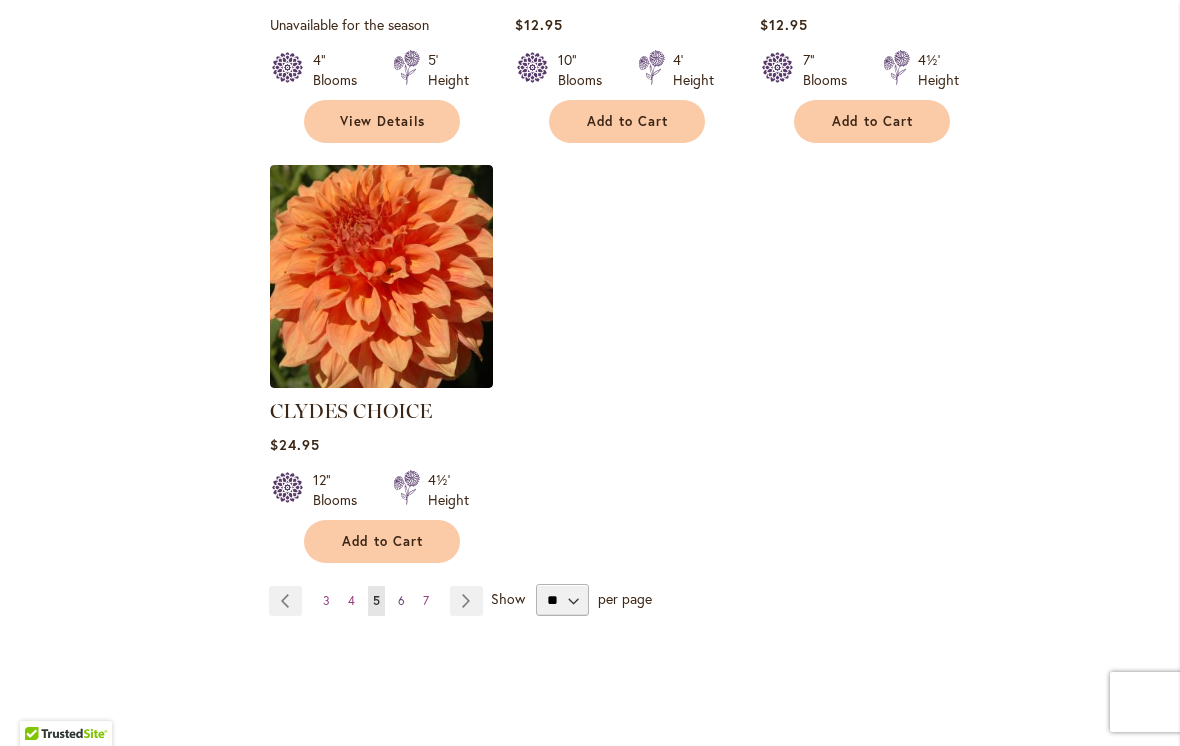 click on "Page
6" at bounding box center [401, 601] 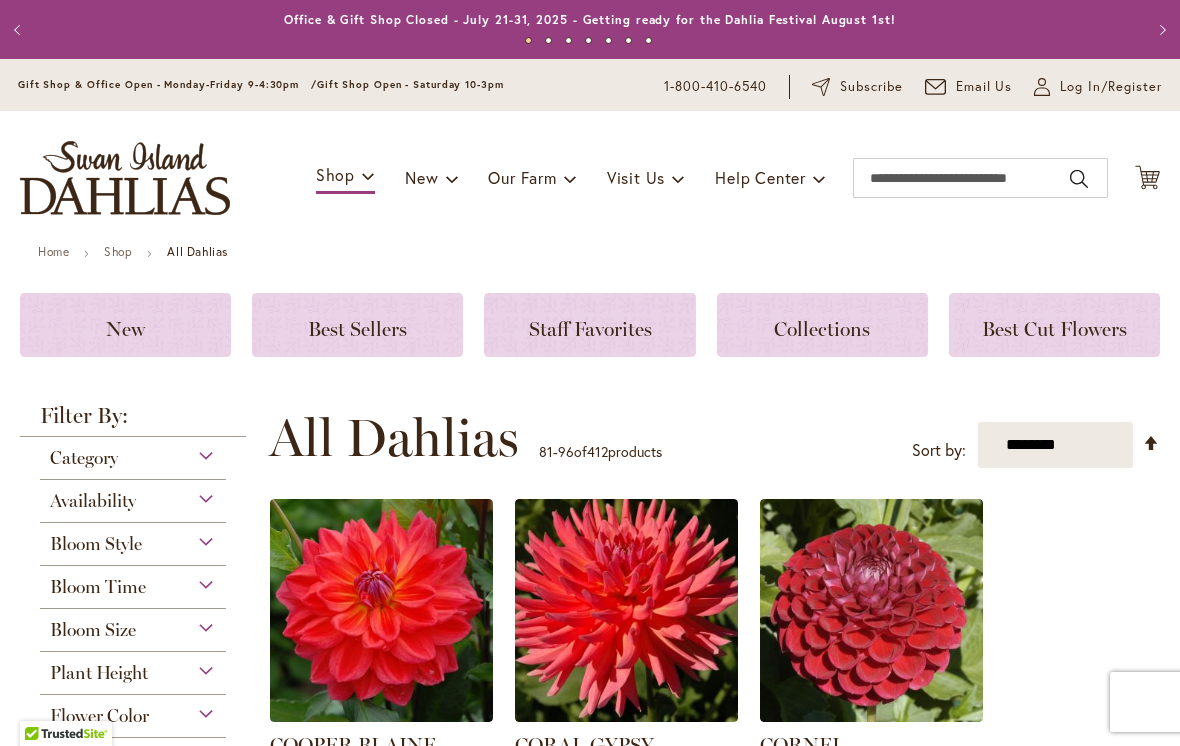 scroll, scrollTop: 0, scrollLeft: 0, axis: both 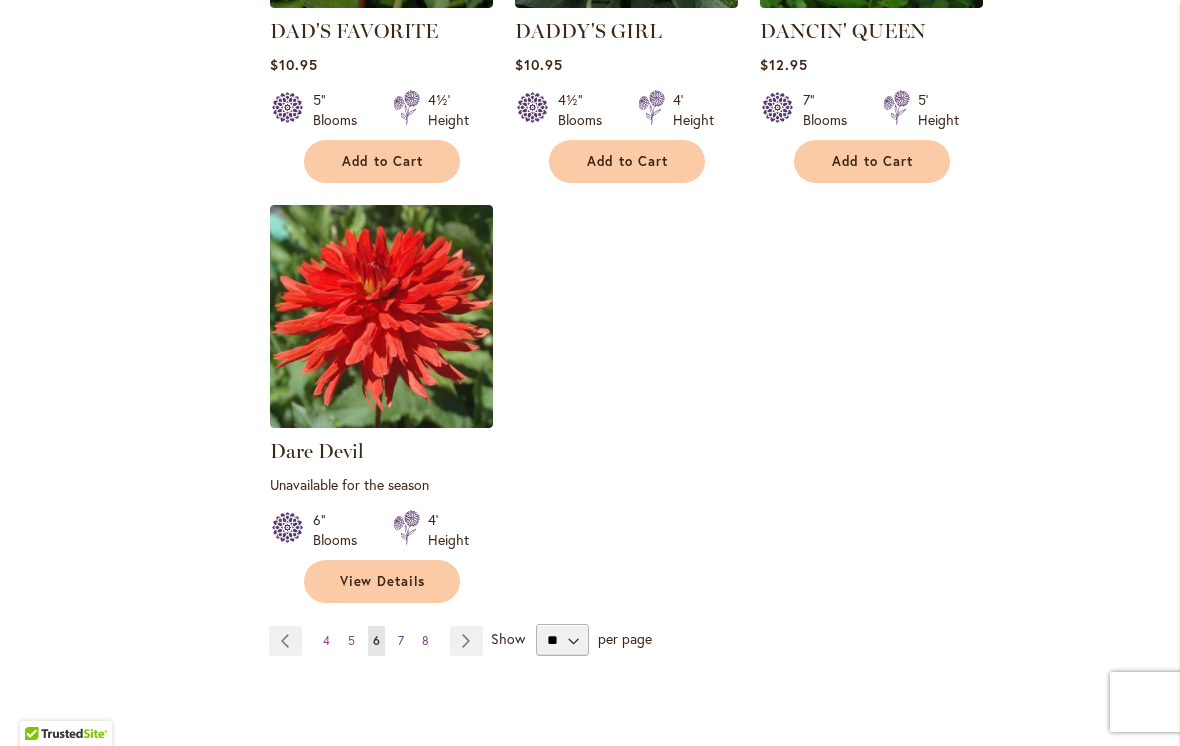 click on "Page
7" at bounding box center [401, 641] 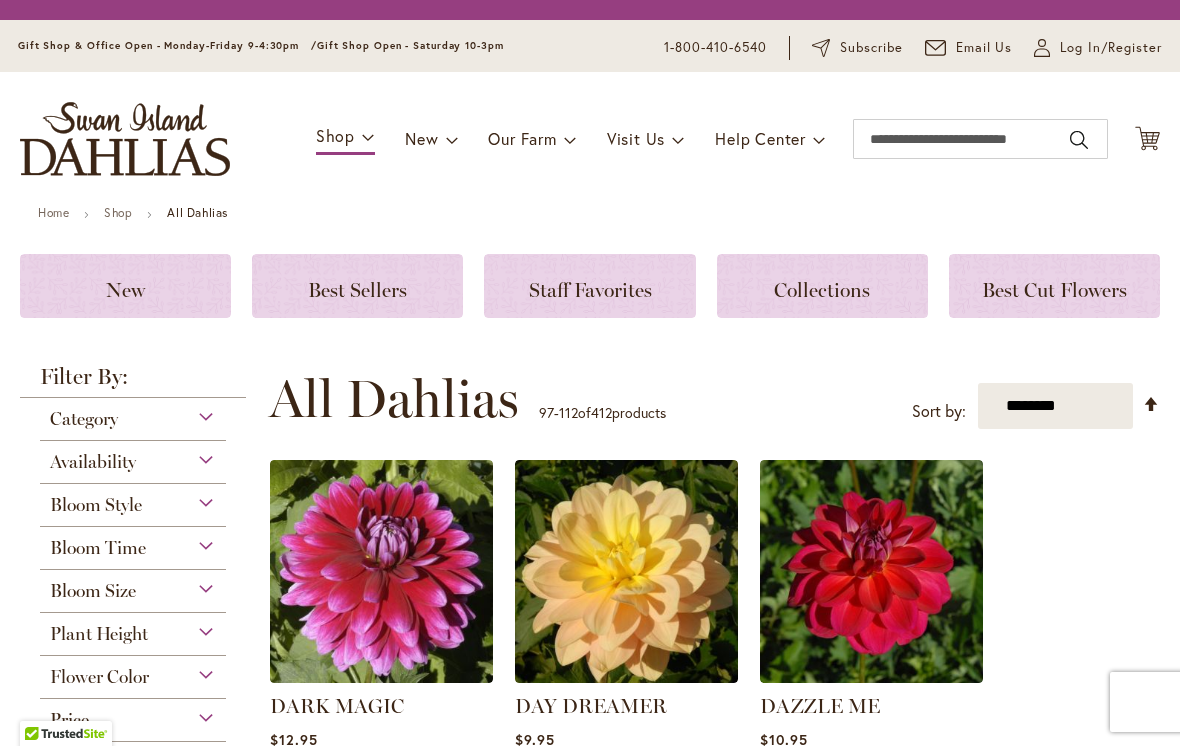 scroll, scrollTop: 0, scrollLeft: 0, axis: both 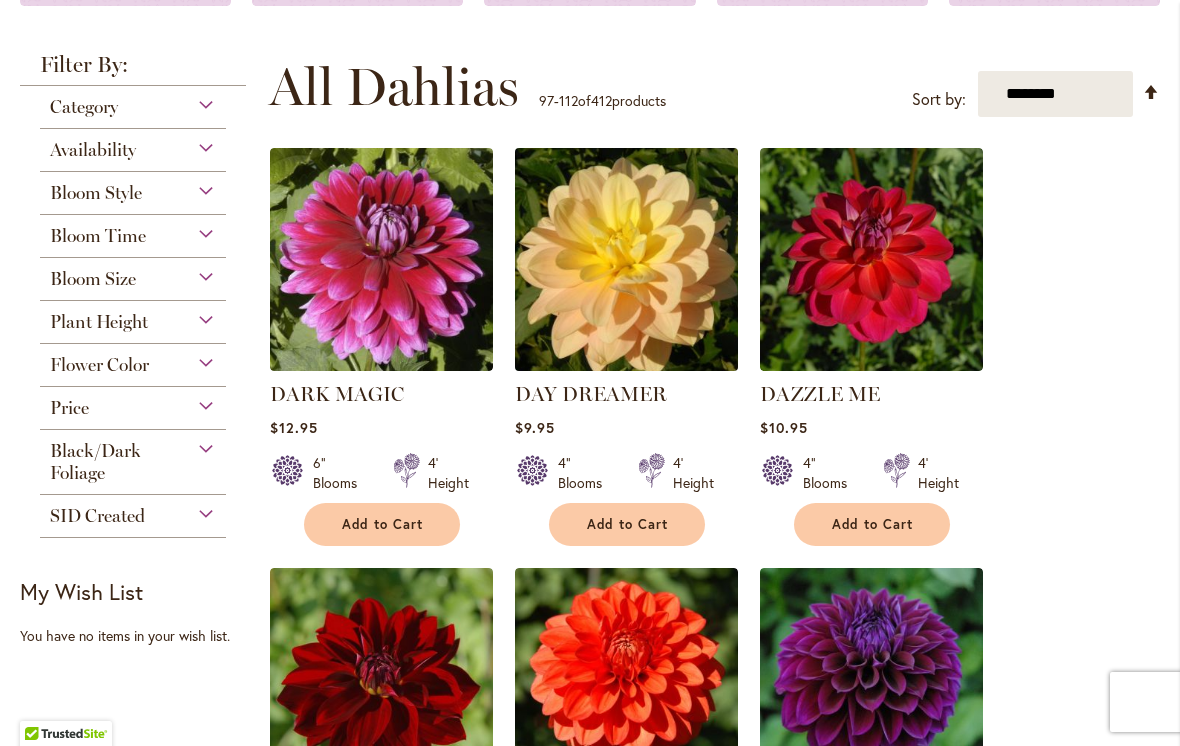click at bounding box center (626, 260) 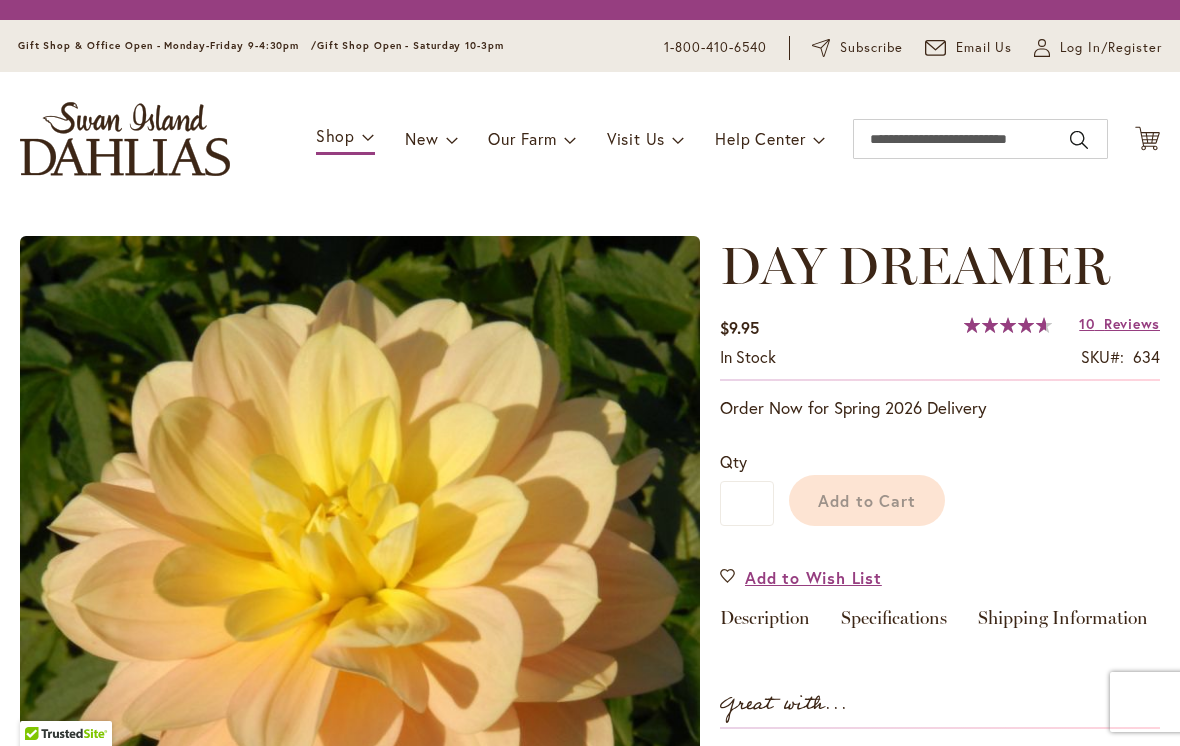 scroll, scrollTop: 0, scrollLeft: 0, axis: both 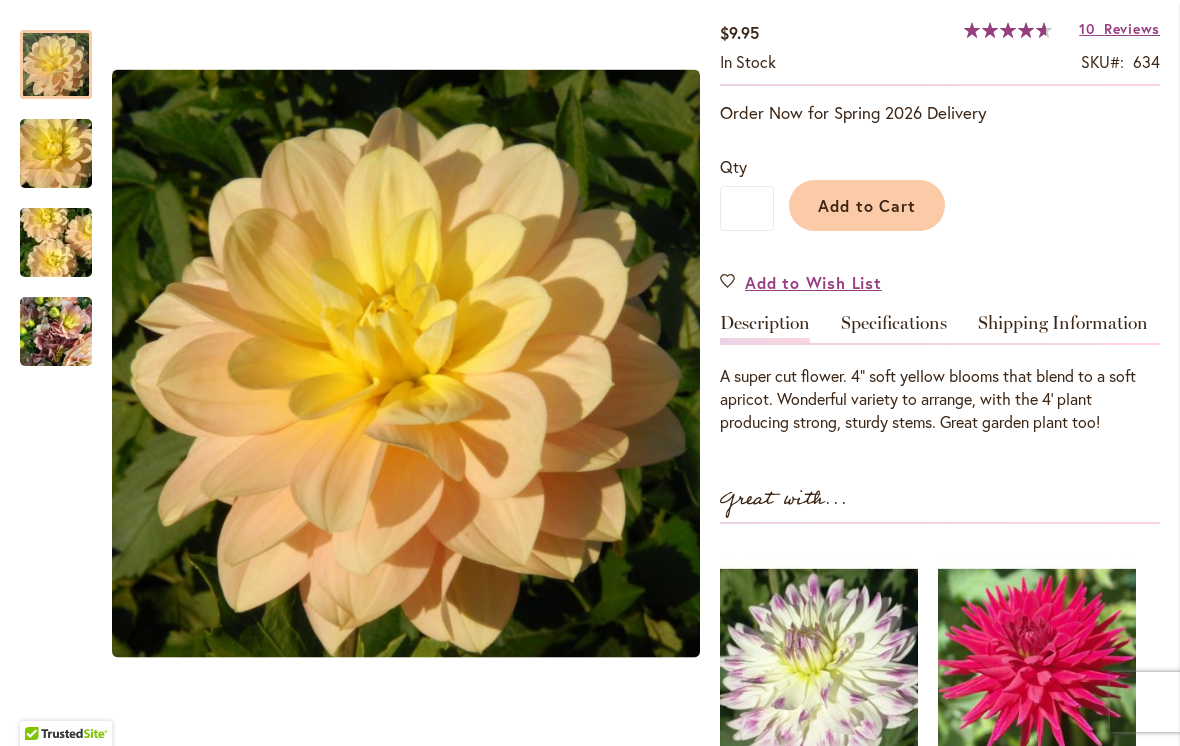 click at bounding box center [56, 64] 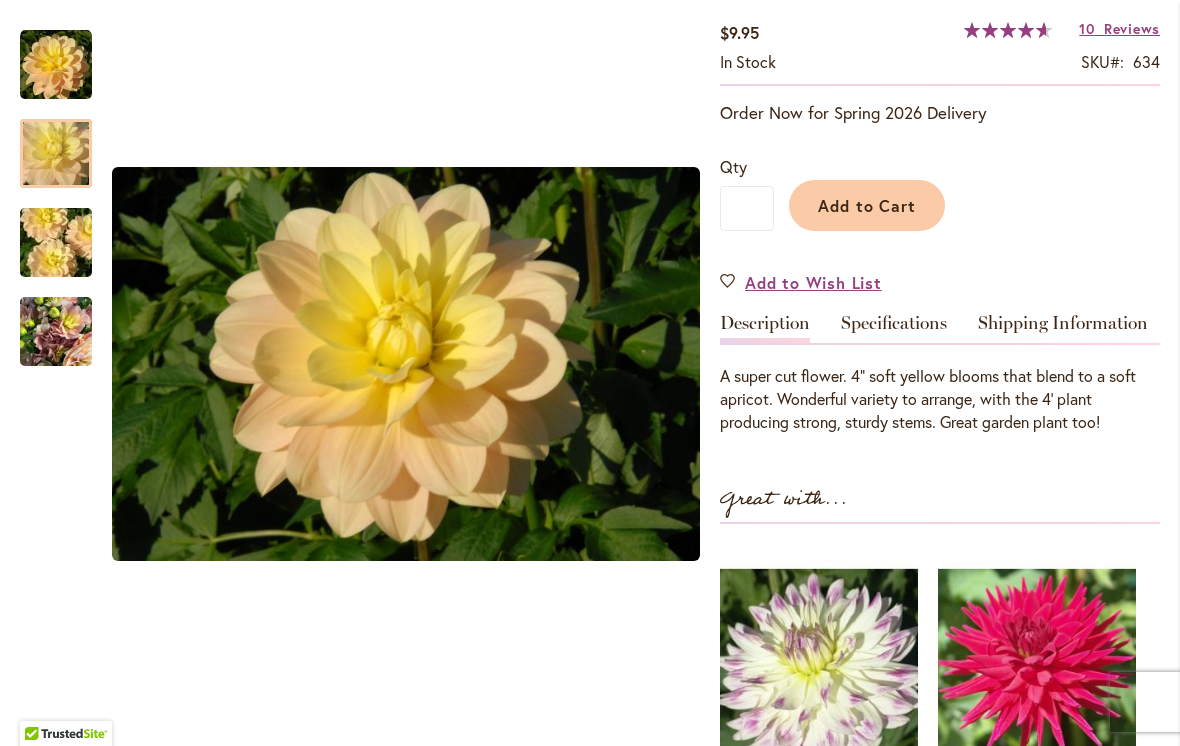 click at bounding box center (56, 243) 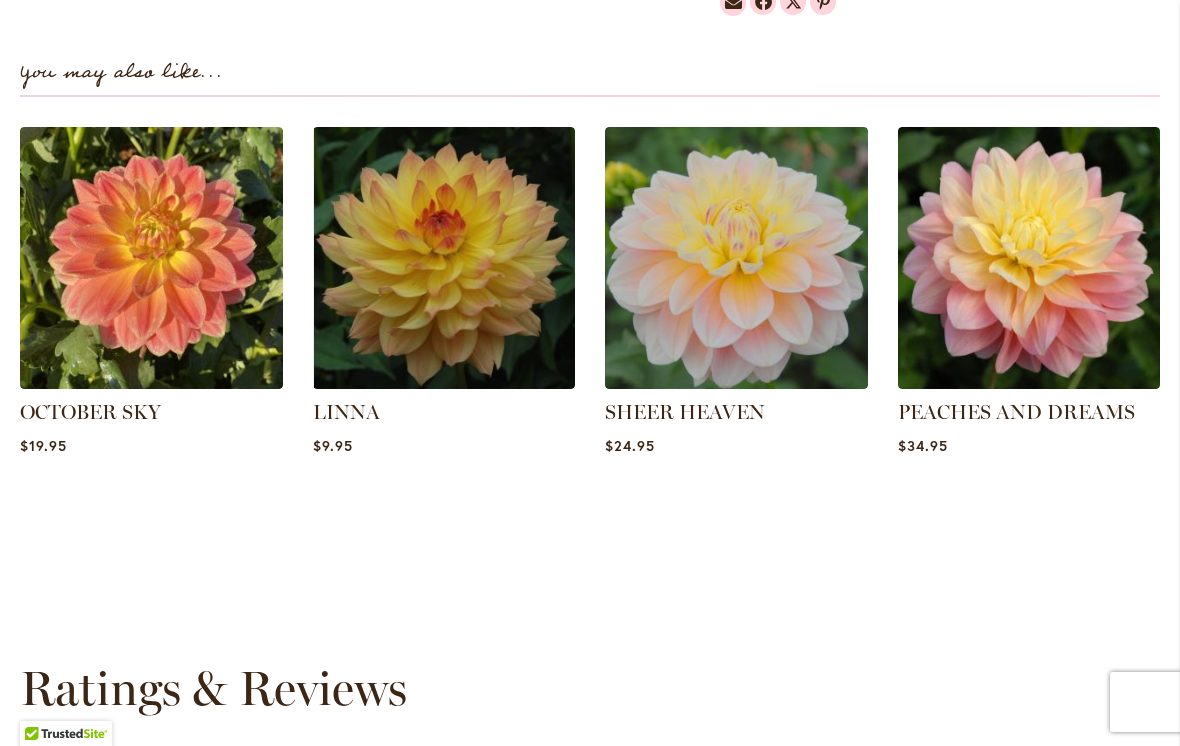 scroll, scrollTop: 1361, scrollLeft: 0, axis: vertical 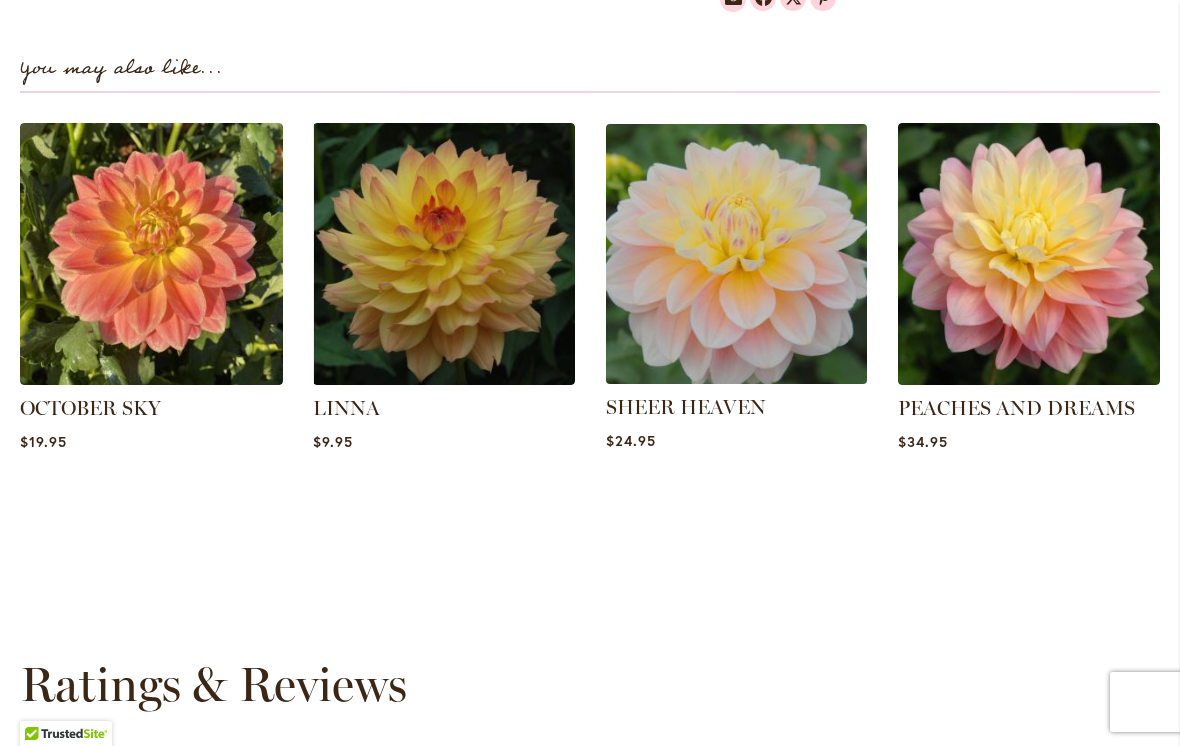 click at bounding box center (736, 254) 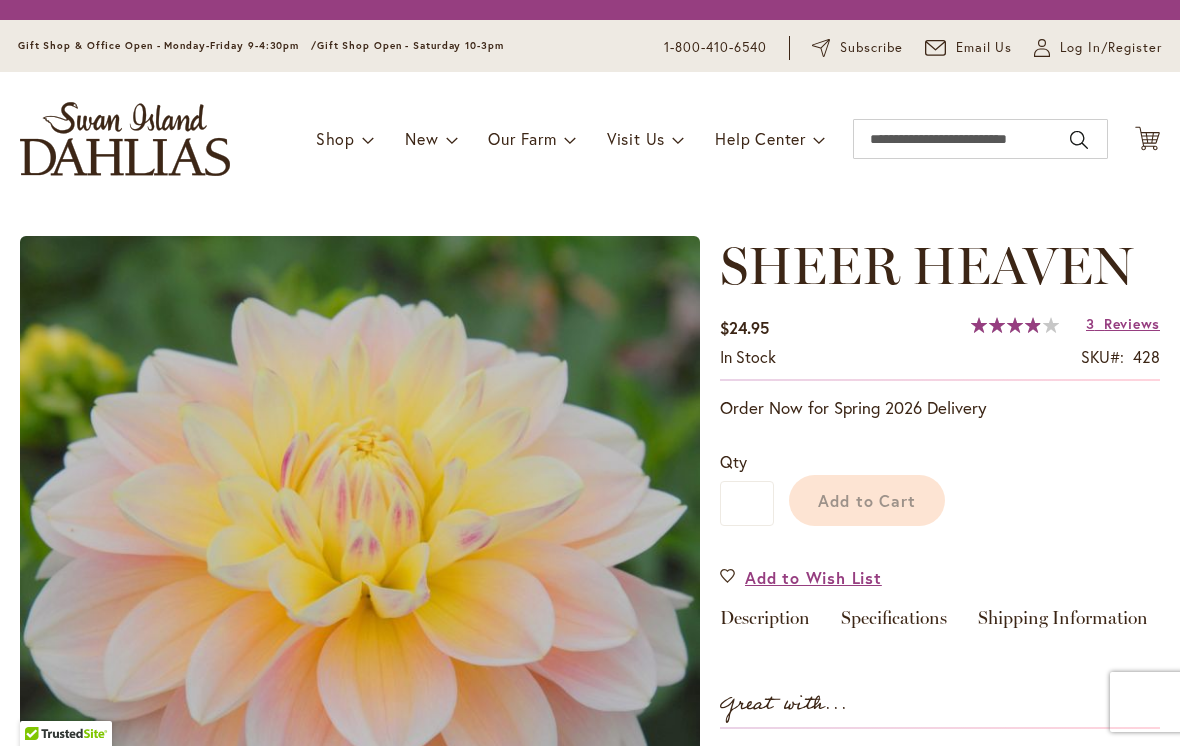 scroll, scrollTop: 0, scrollLeft: 0, axis: both 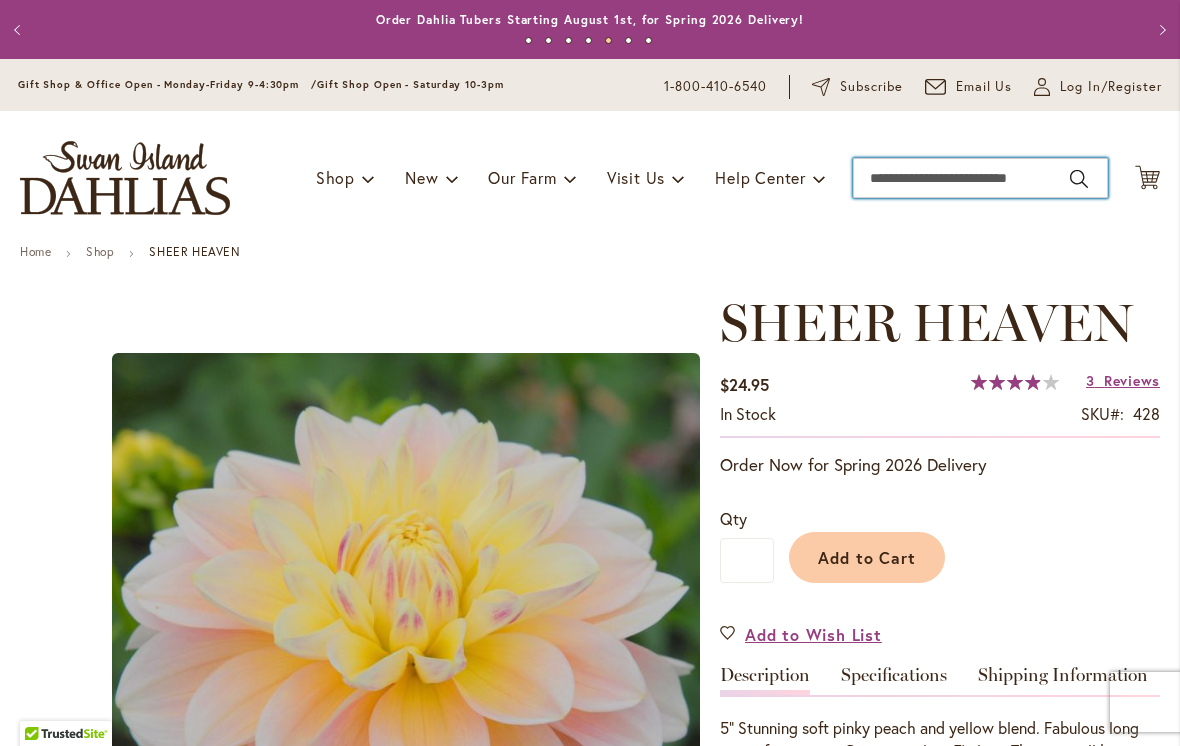 click on "Search" at bounding box center (980, 178) 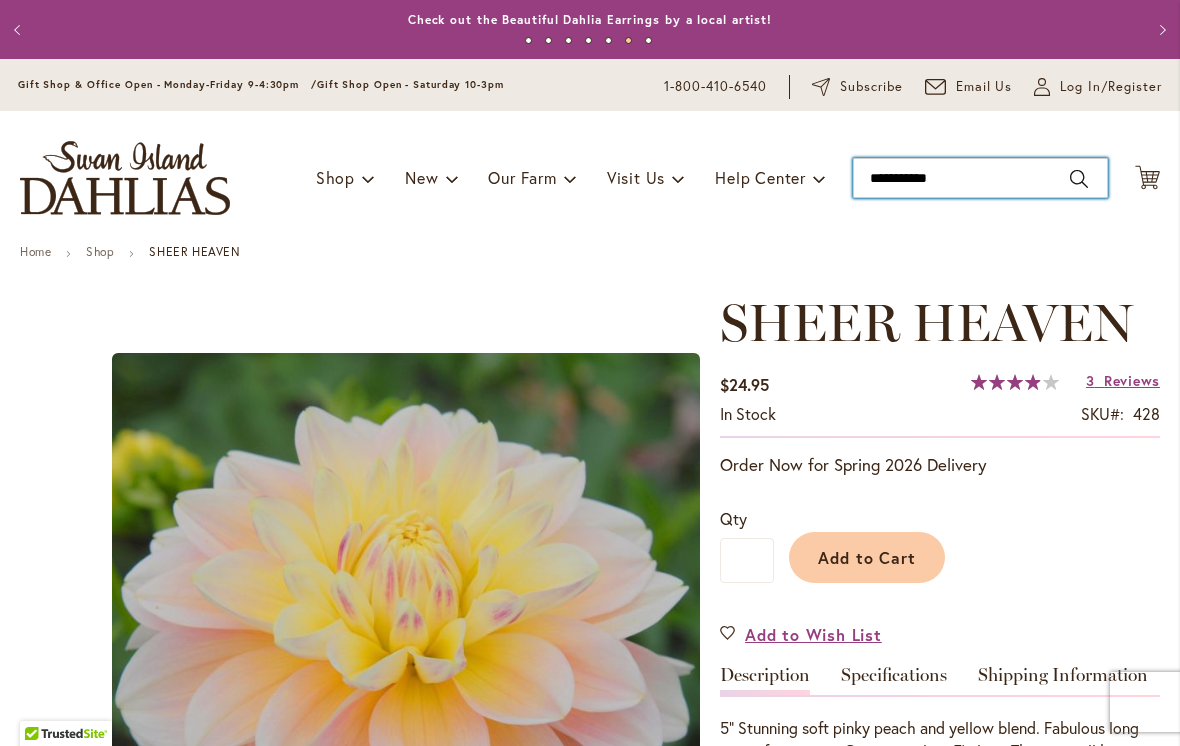 type on "**********" 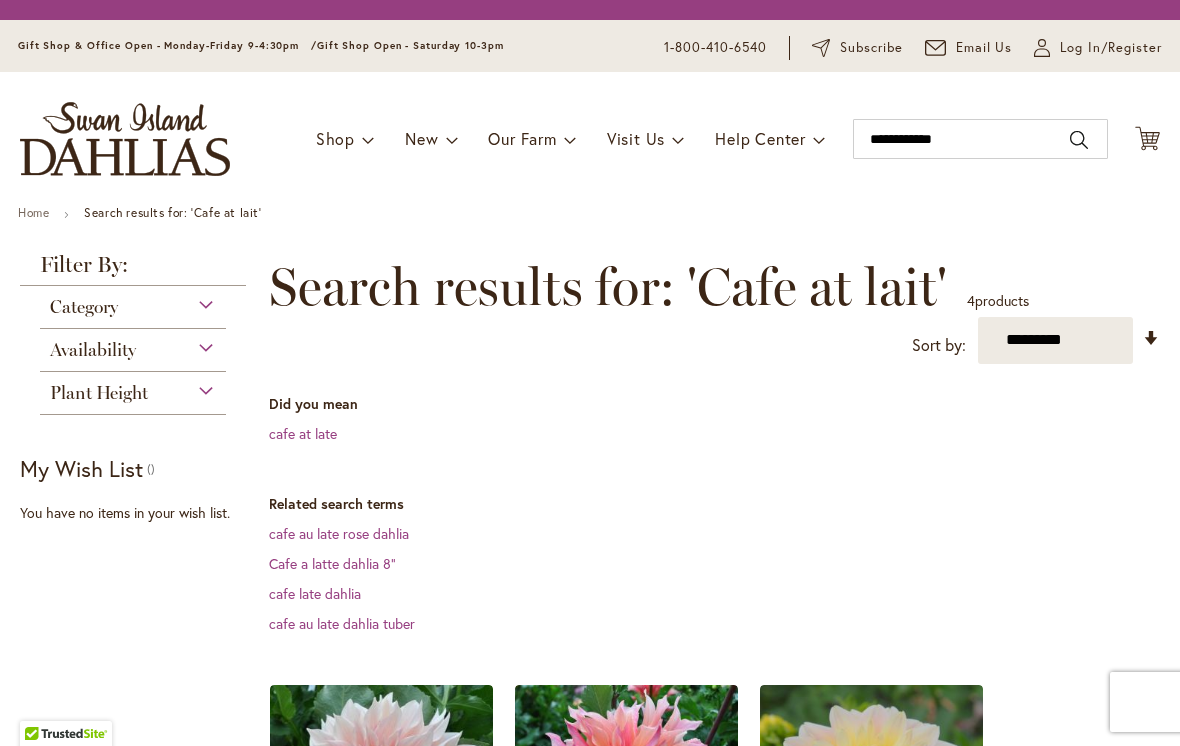 scroll, scrollTop: 0, scrollLeft: 0, axis: both 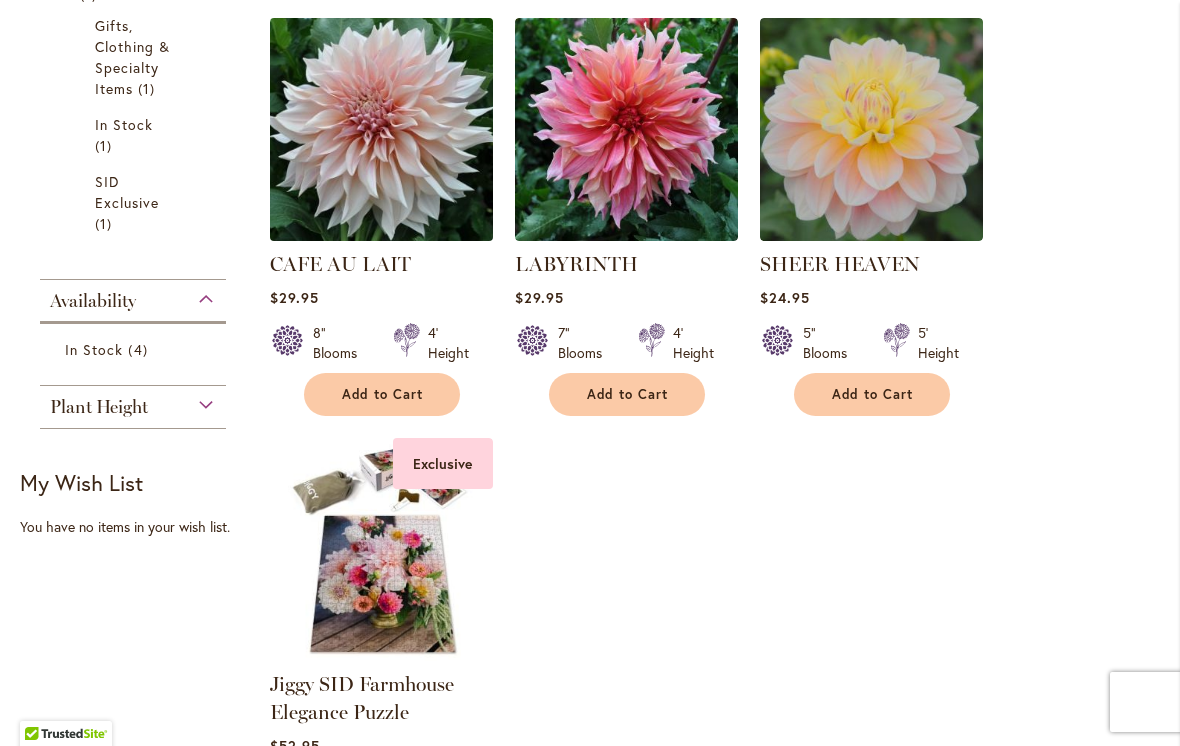 click at bounding box center (381, 129) 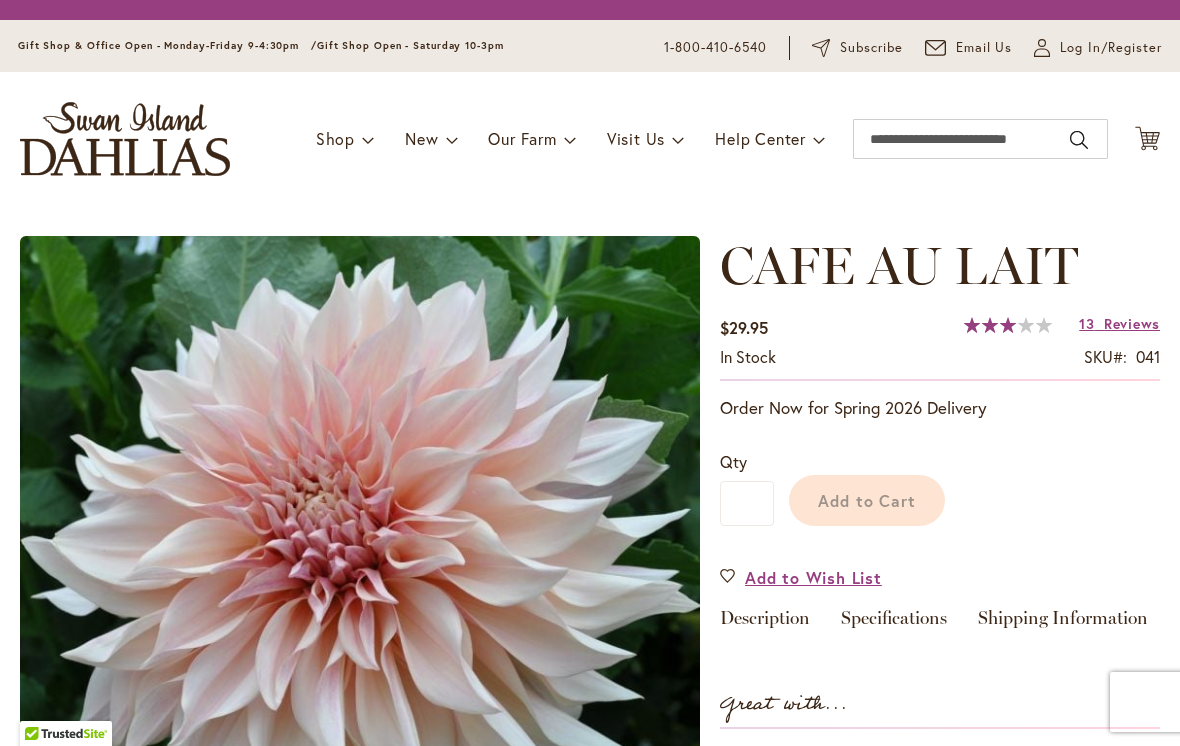 scroll, scrollTop: 0, scrollLeft: 0, axis: both 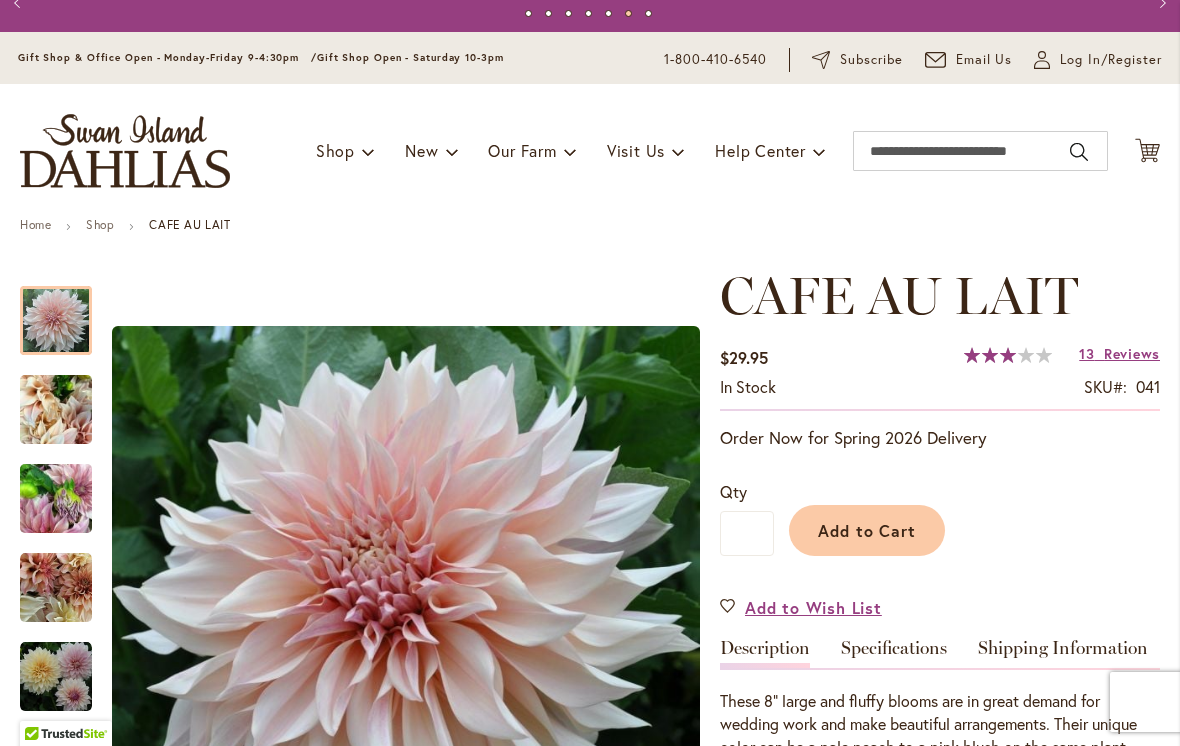 click at bounding box center [56, 410] 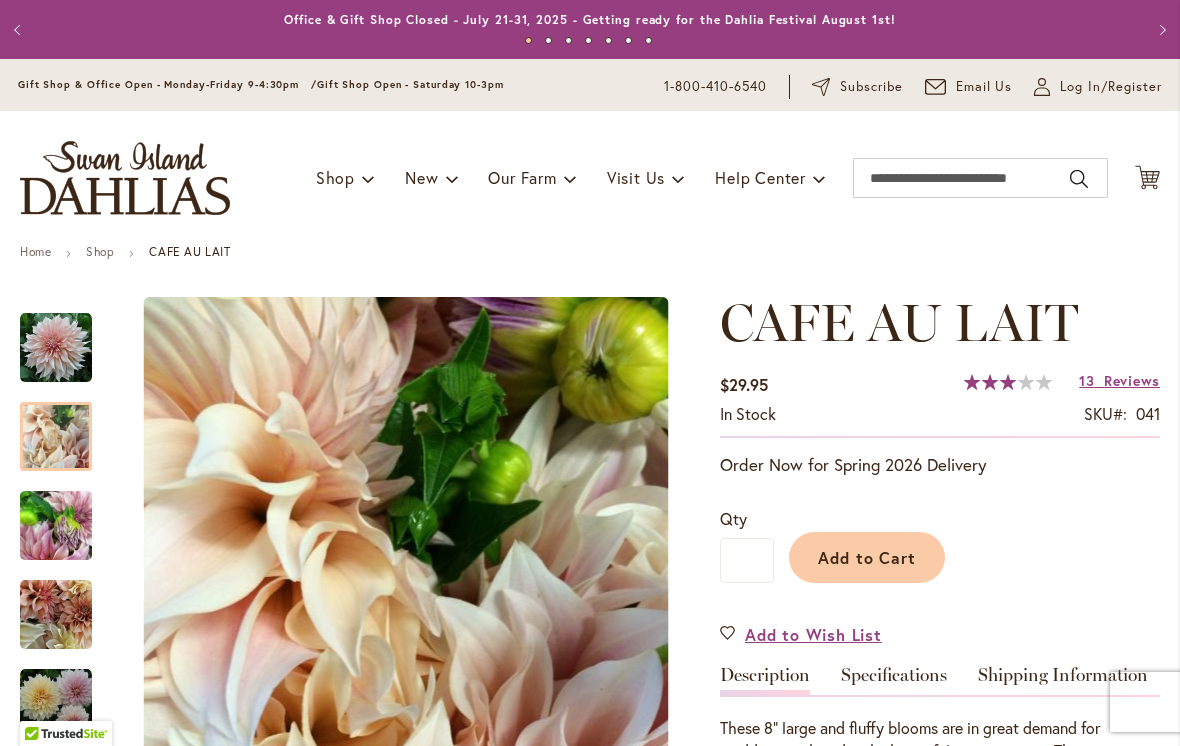 scroll, scrollTop: 0, scrollLeft: 0, axis: both 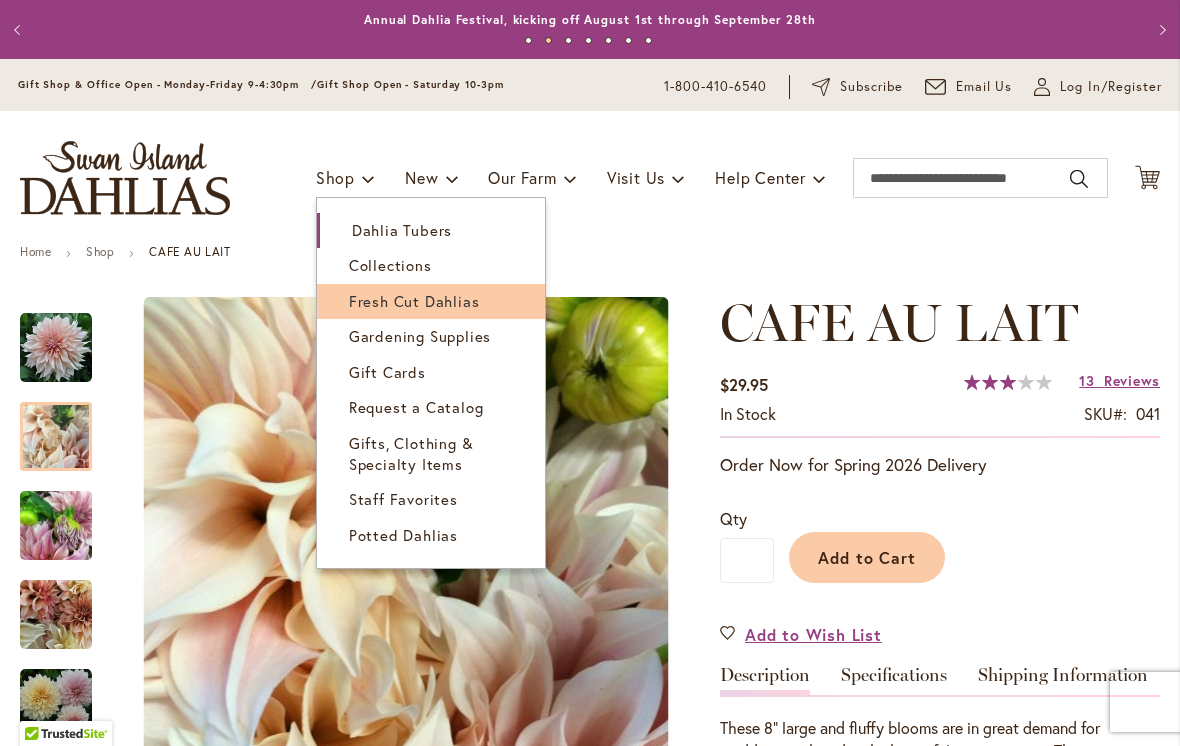 click on "Fresh Cut Dahlias" at bounding box center (414, 301) 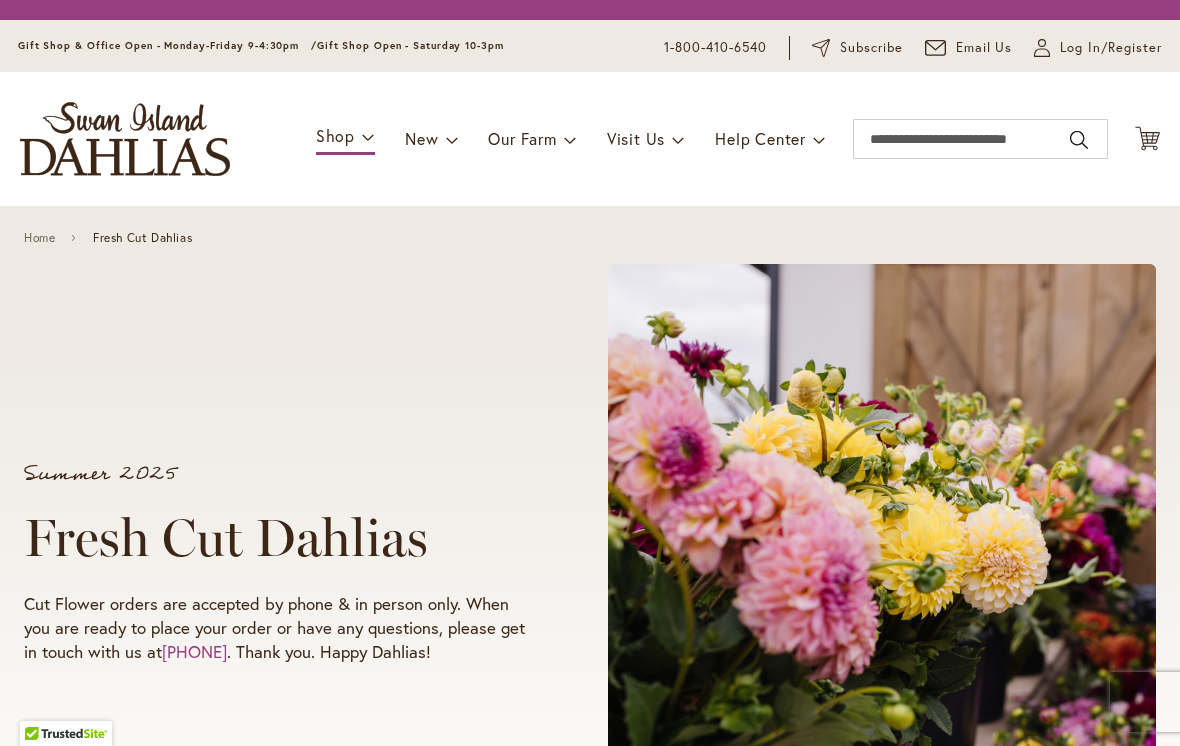 scroll, scrollTop: 0, scrollLeft: 0, axis: both 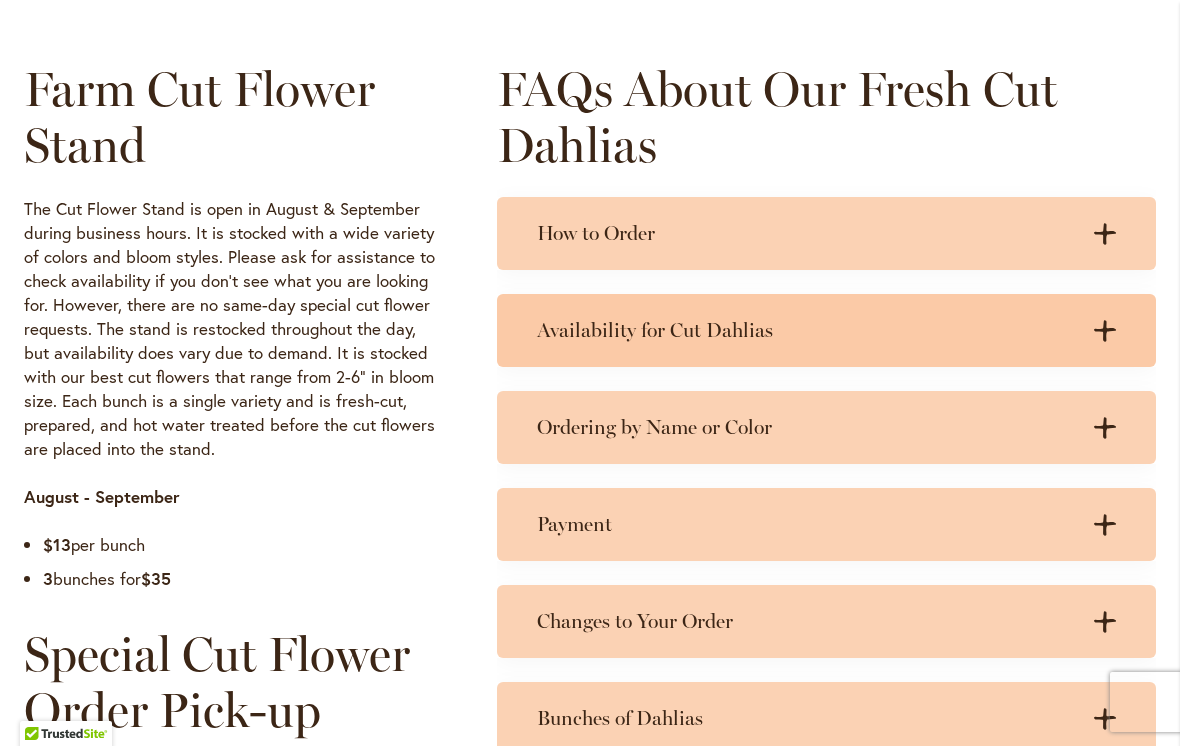 click on "Availability for Cut Dahlias" at bounding box center [806, 330] 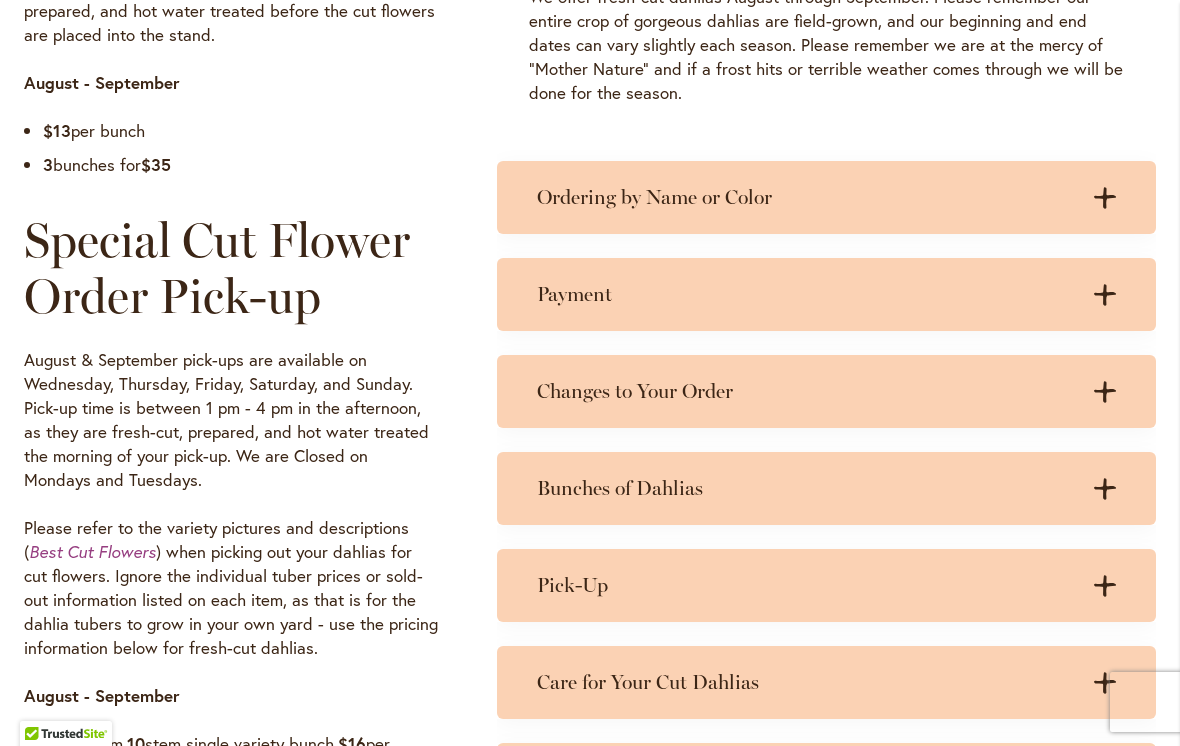 scroll, scrollTop: 1375, scrollLeft: 0, axis: vertical 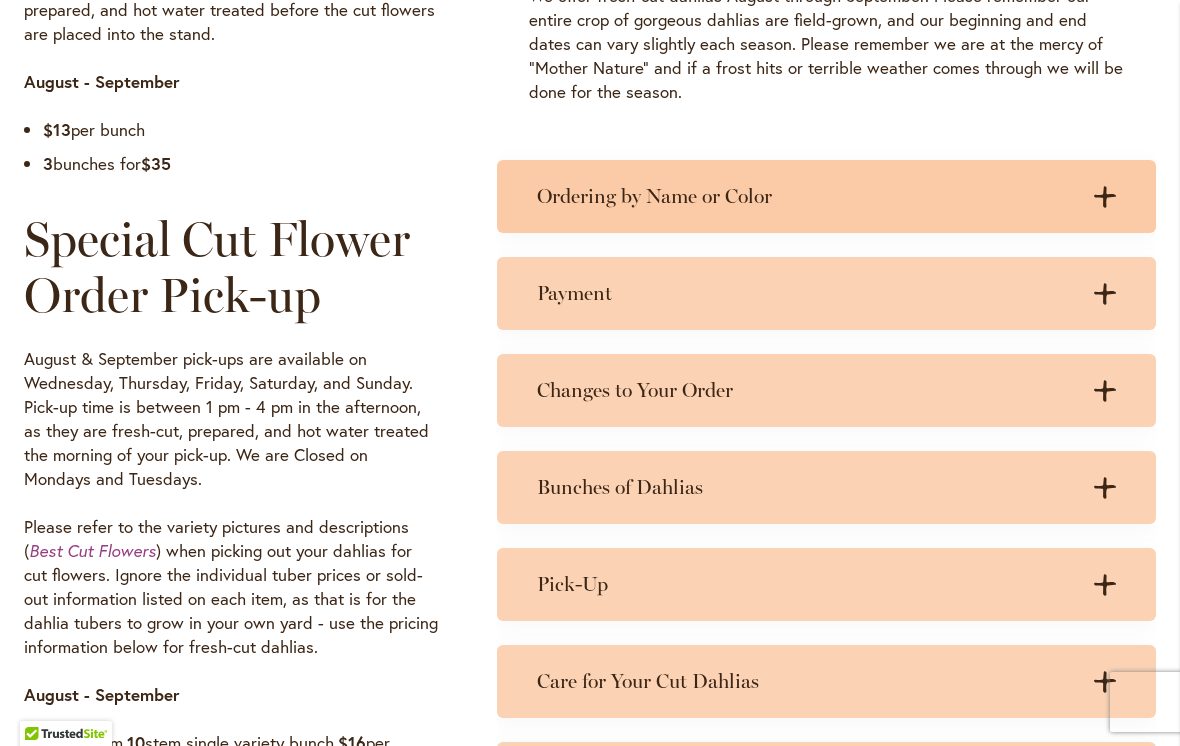 click on ".cls-1 {
fill: #3c2616;
stroke-width: 0px;
}" 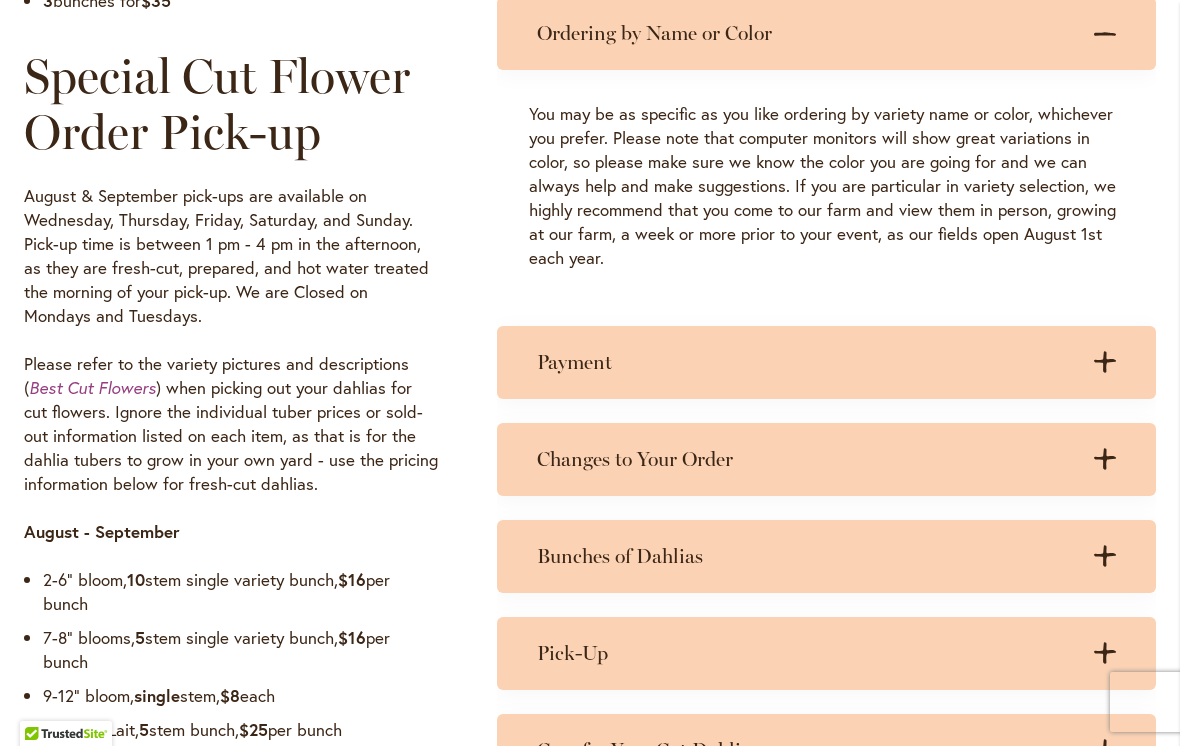 scroll, scrollTop: 1539, scrollLeft: 0, axis: vertical 